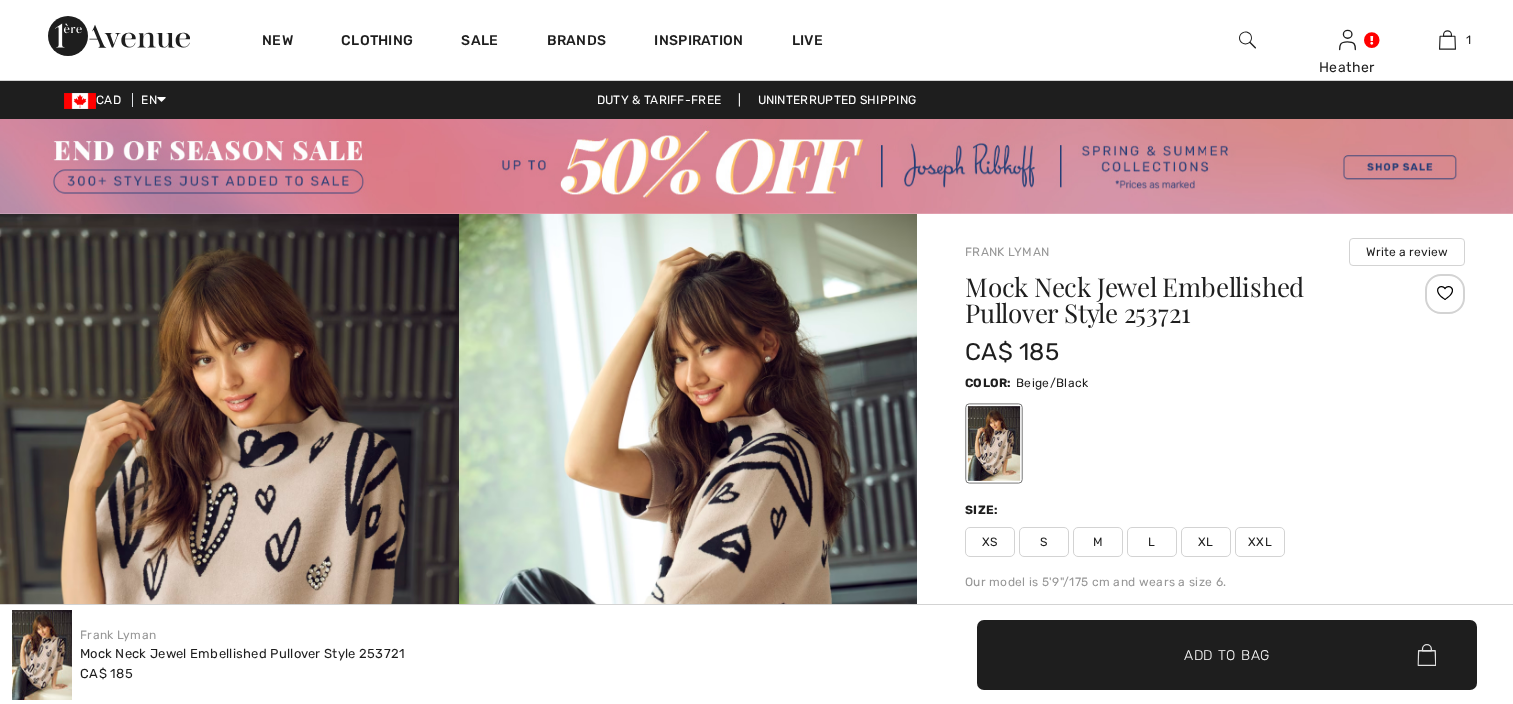 scroll, scrollTop: 1300, scrollLeft: 0, axis: vertical 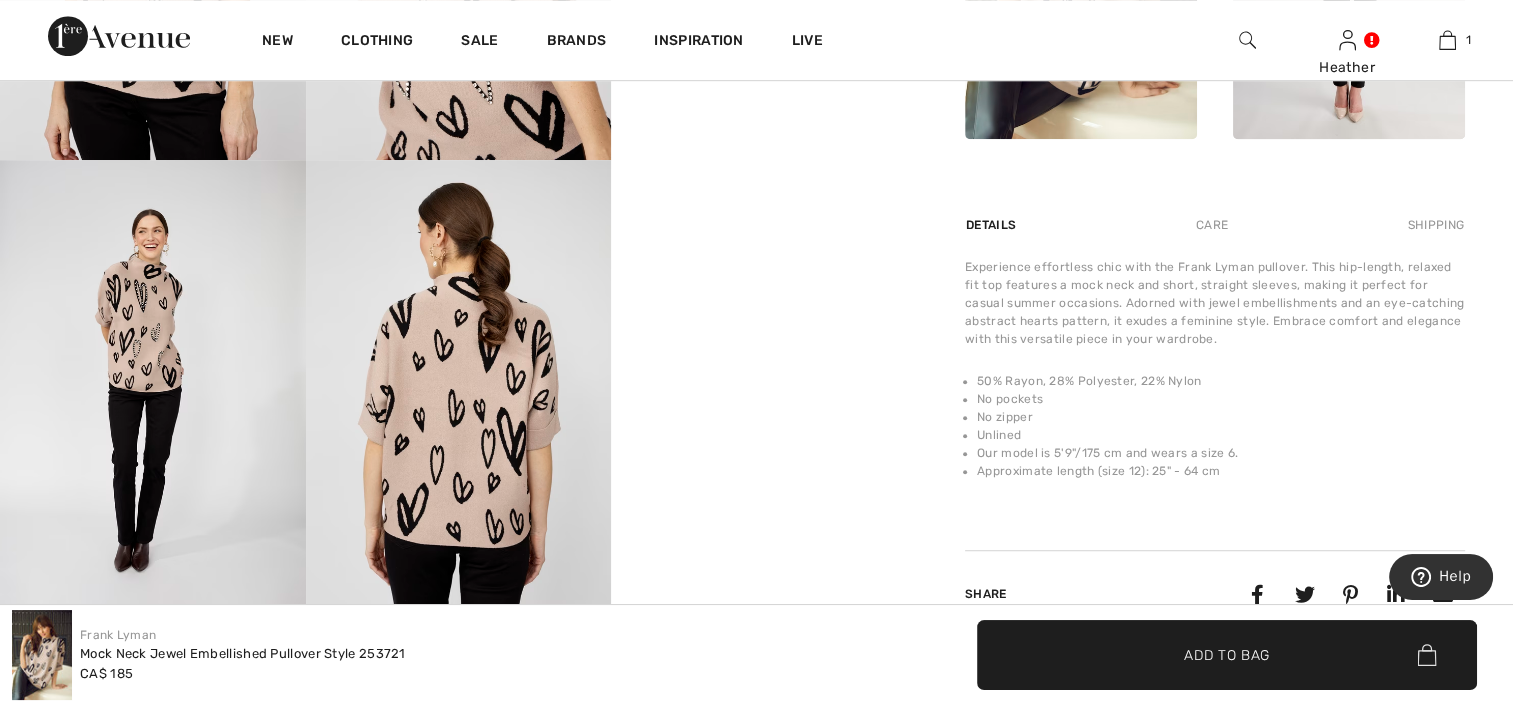 click at bounding box center [459, 389] 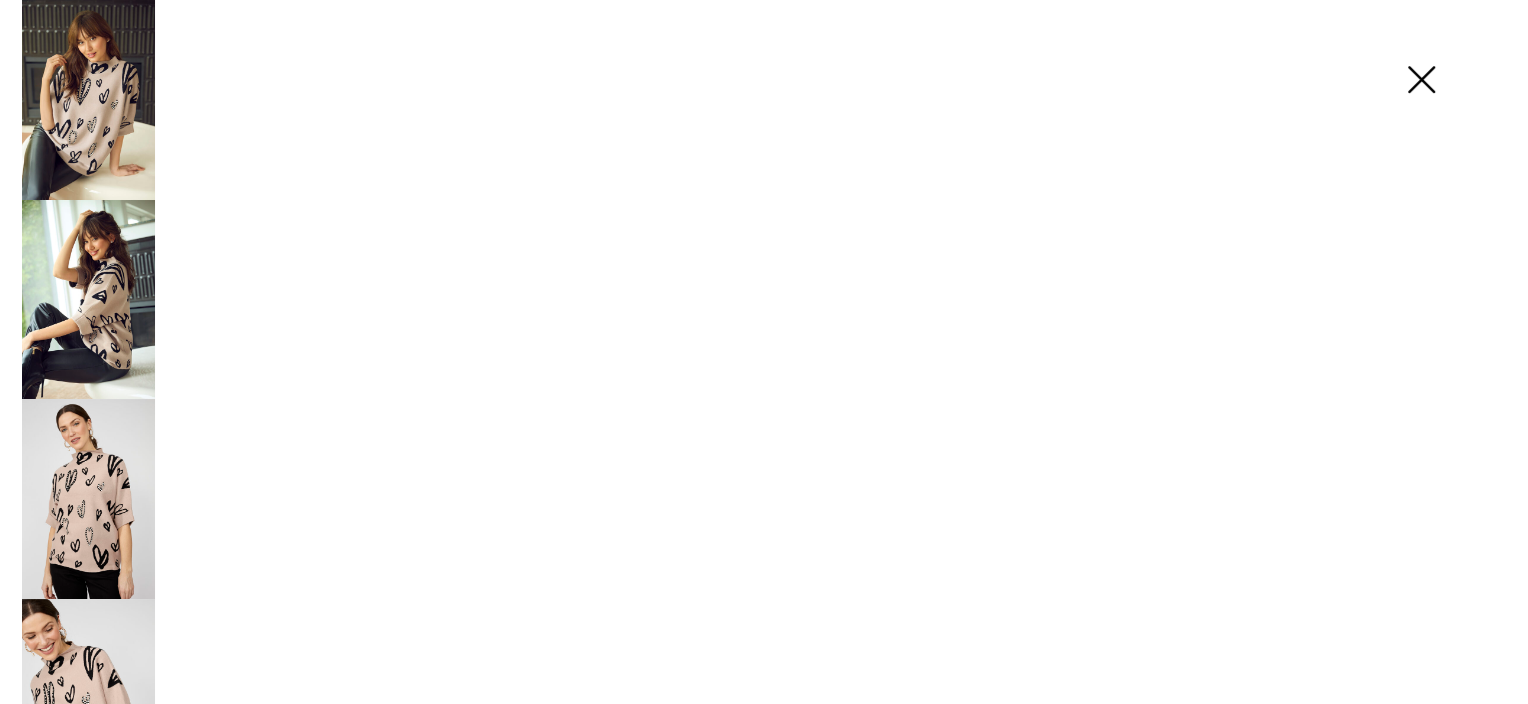 scroll, scrollTop: 1212, scrollLeft: 0, axis: vertical 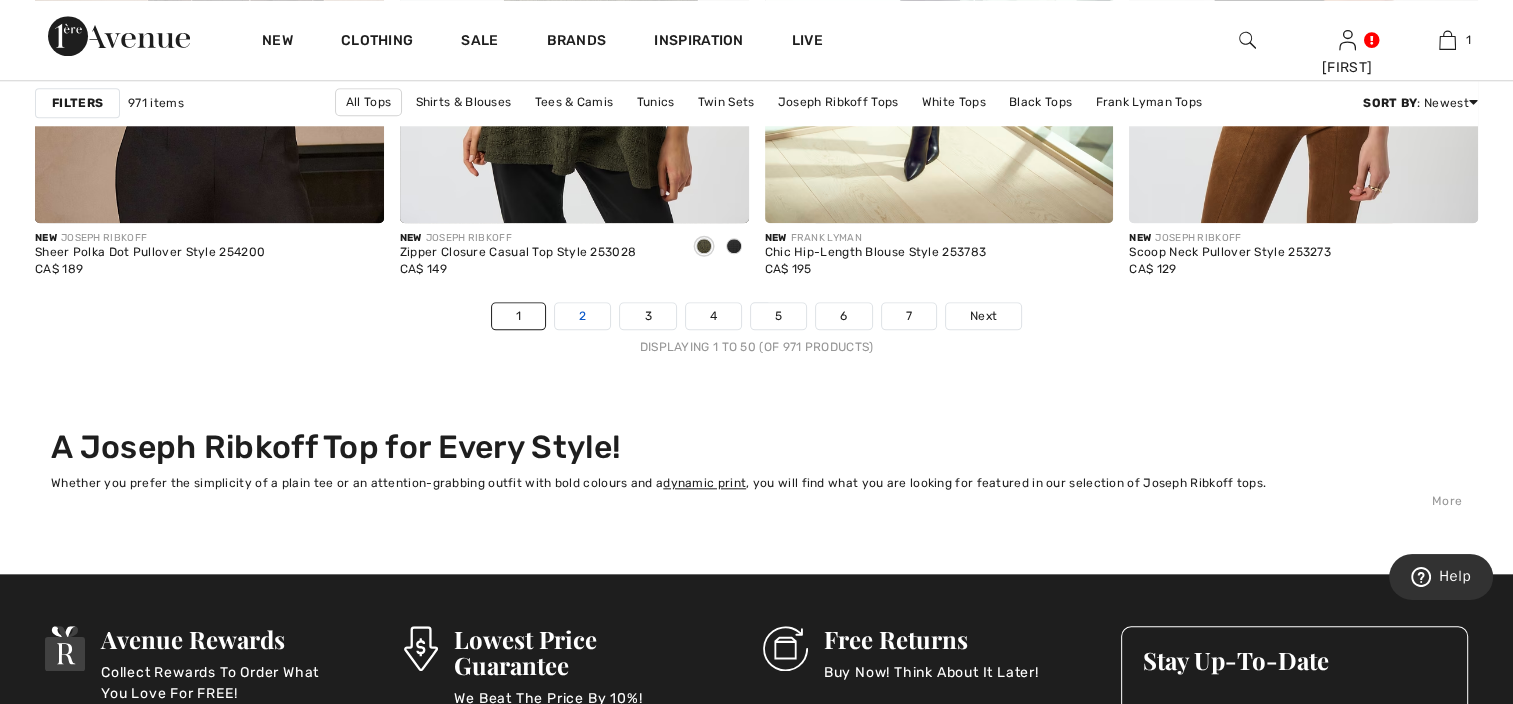 click on "2" at bounding box center [582, 316] 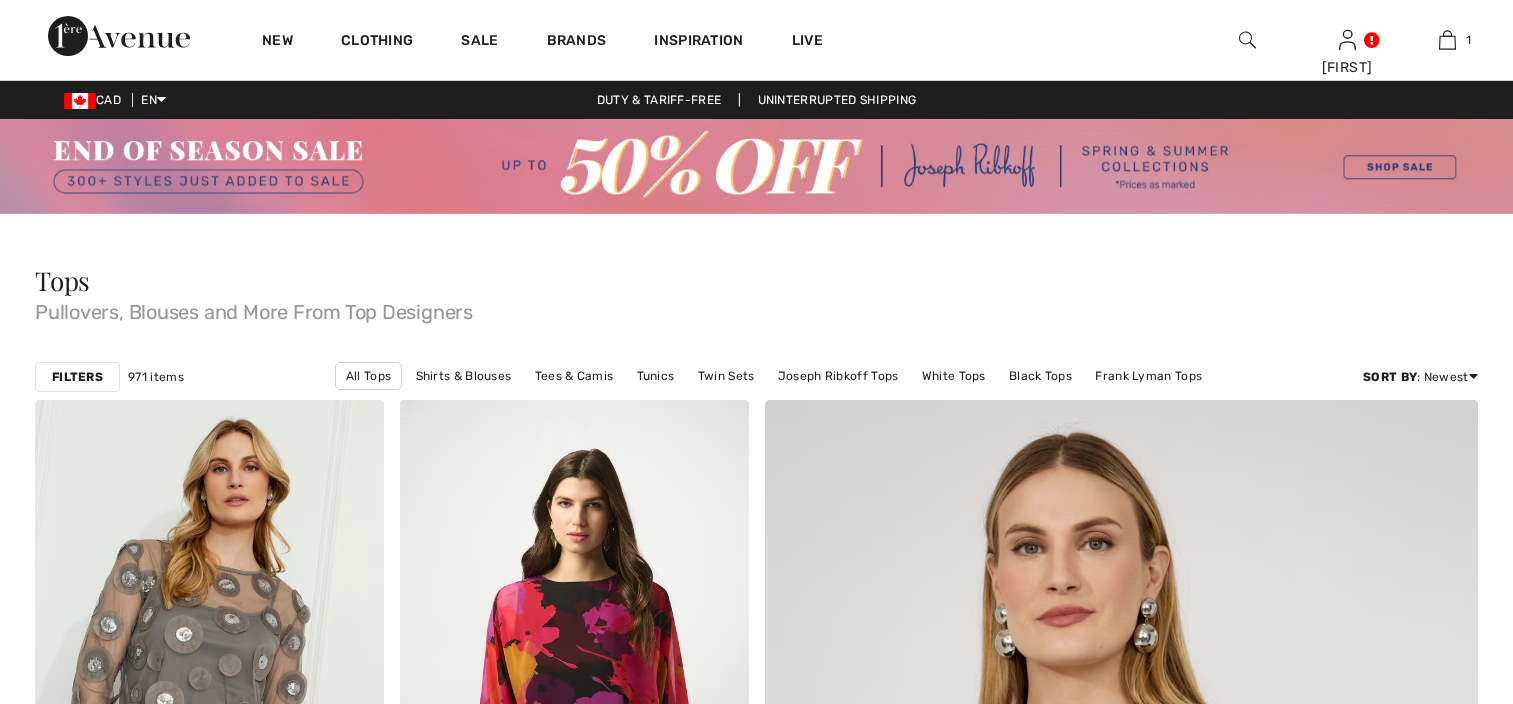 scroll, scrollTop: 0, scrollLeft: 0, axis: both 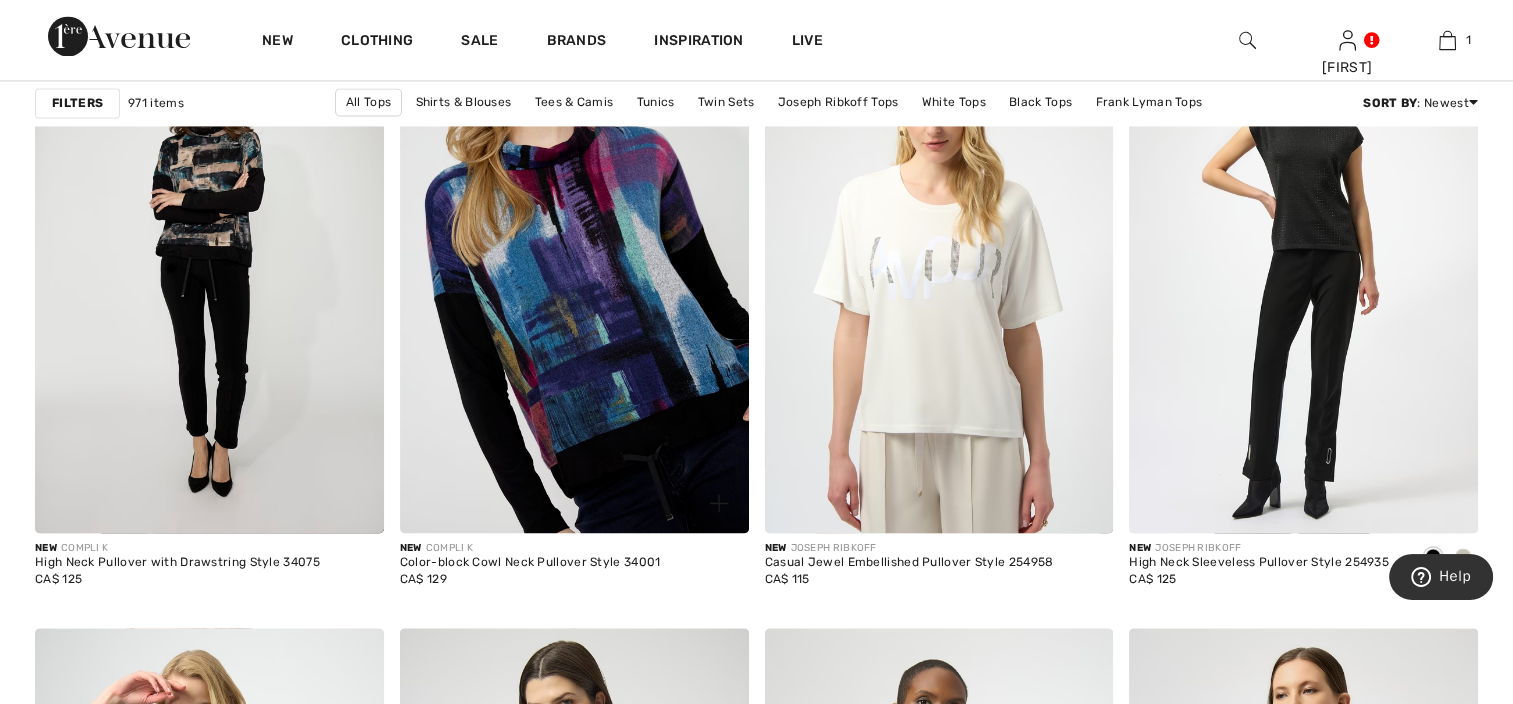 click at bounding box center [574, 271] 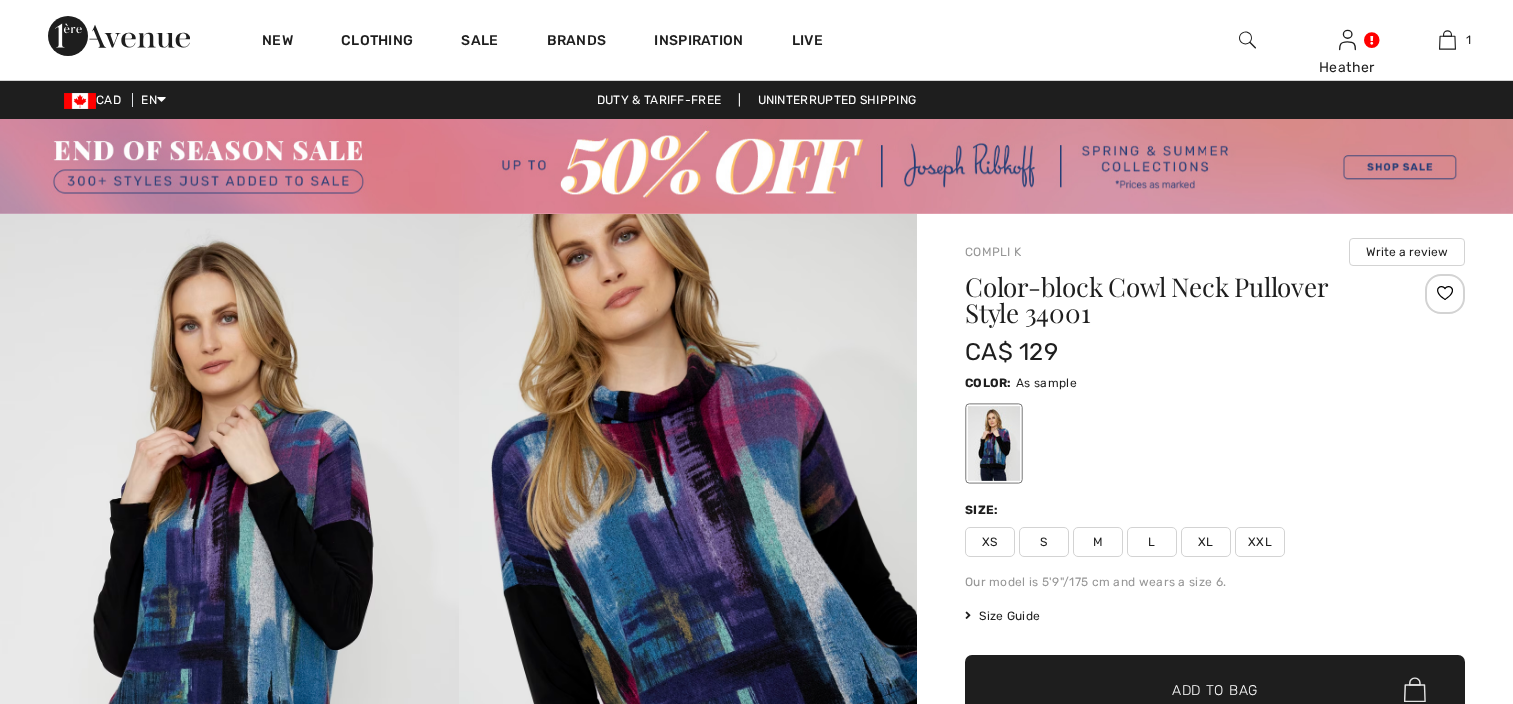 scroll, scrollTop: 0, scrollLeft: 0, axis: both 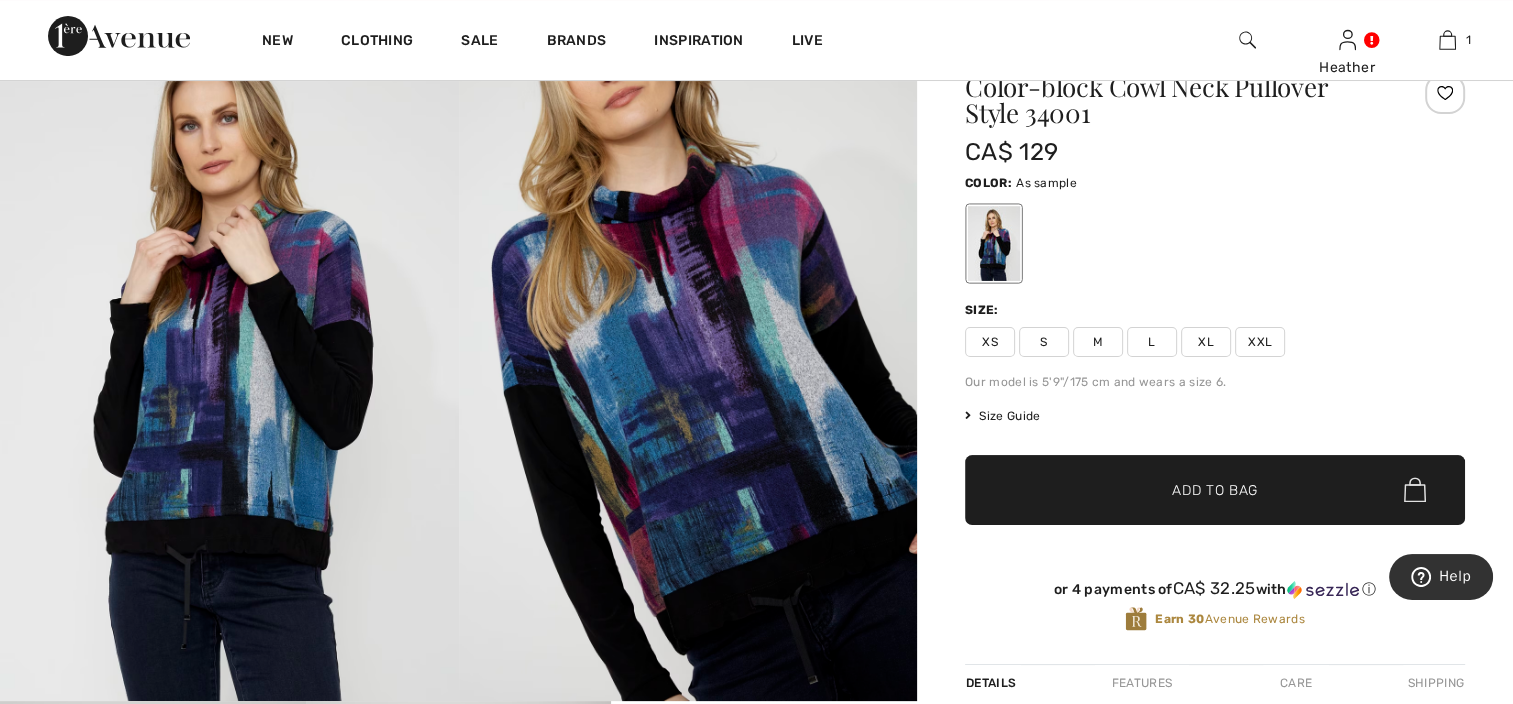 click at bounding box center [688, 358] 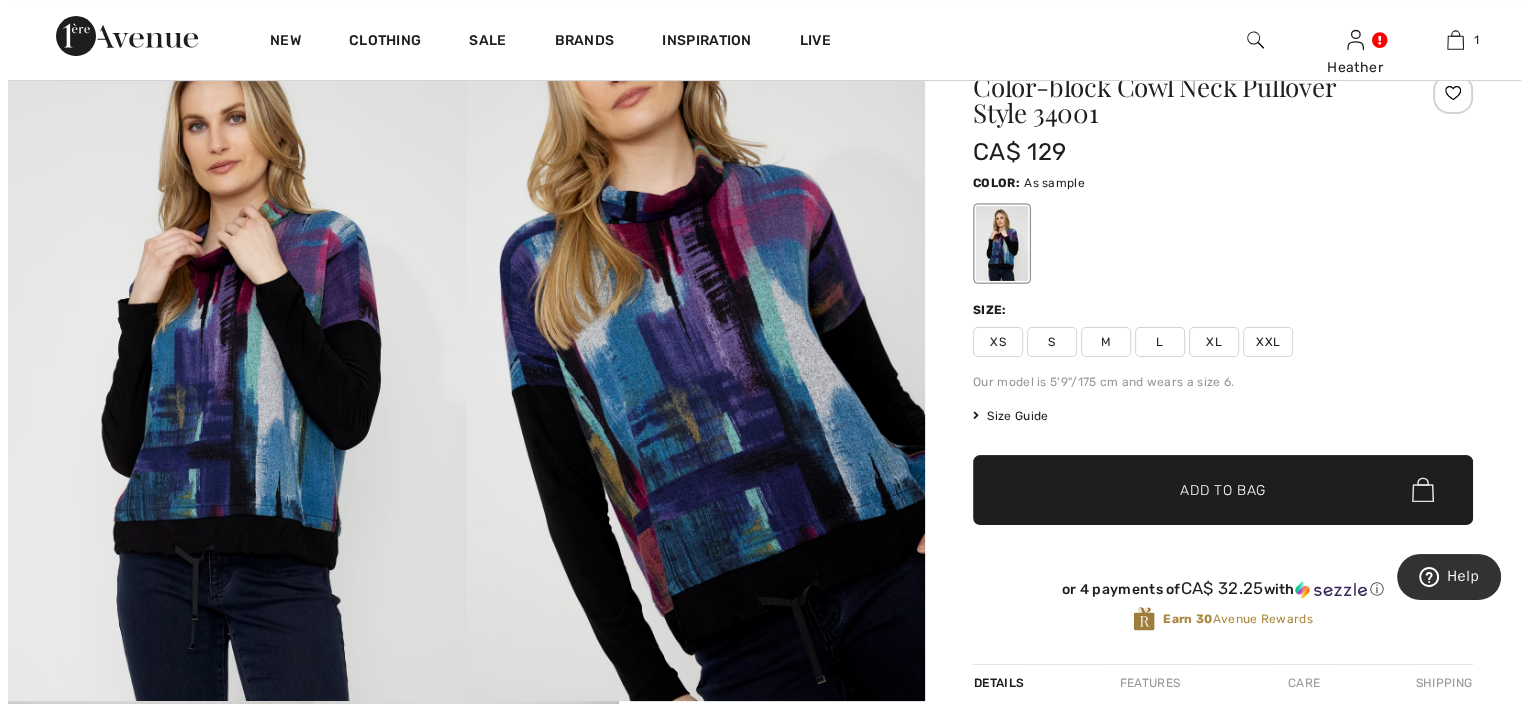 scroll, scrollTop: 200, scrollLeft: 0, axis: vertical 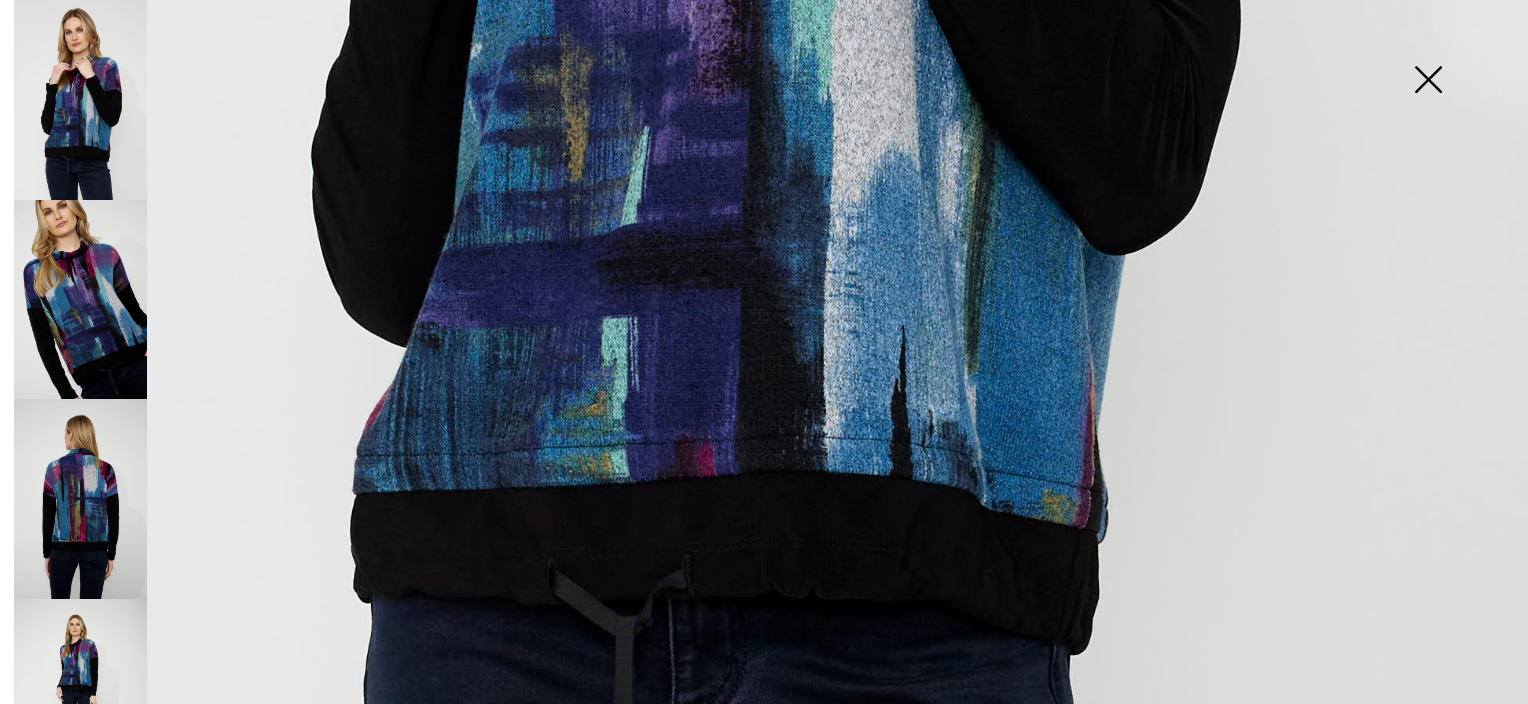 click at bounding box center (80, 499) 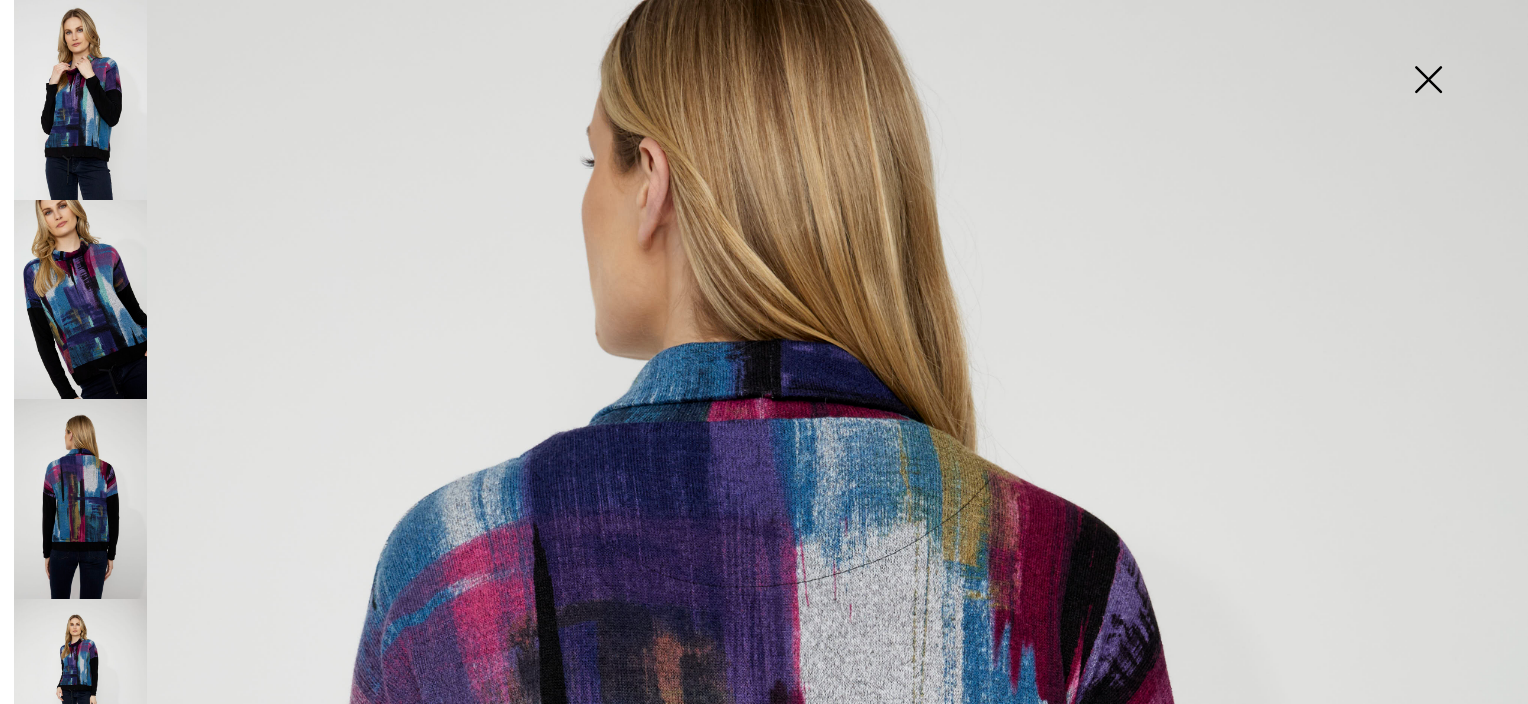 scroll, scrollTop: 100, scrollLeft: 0, axis: vertical 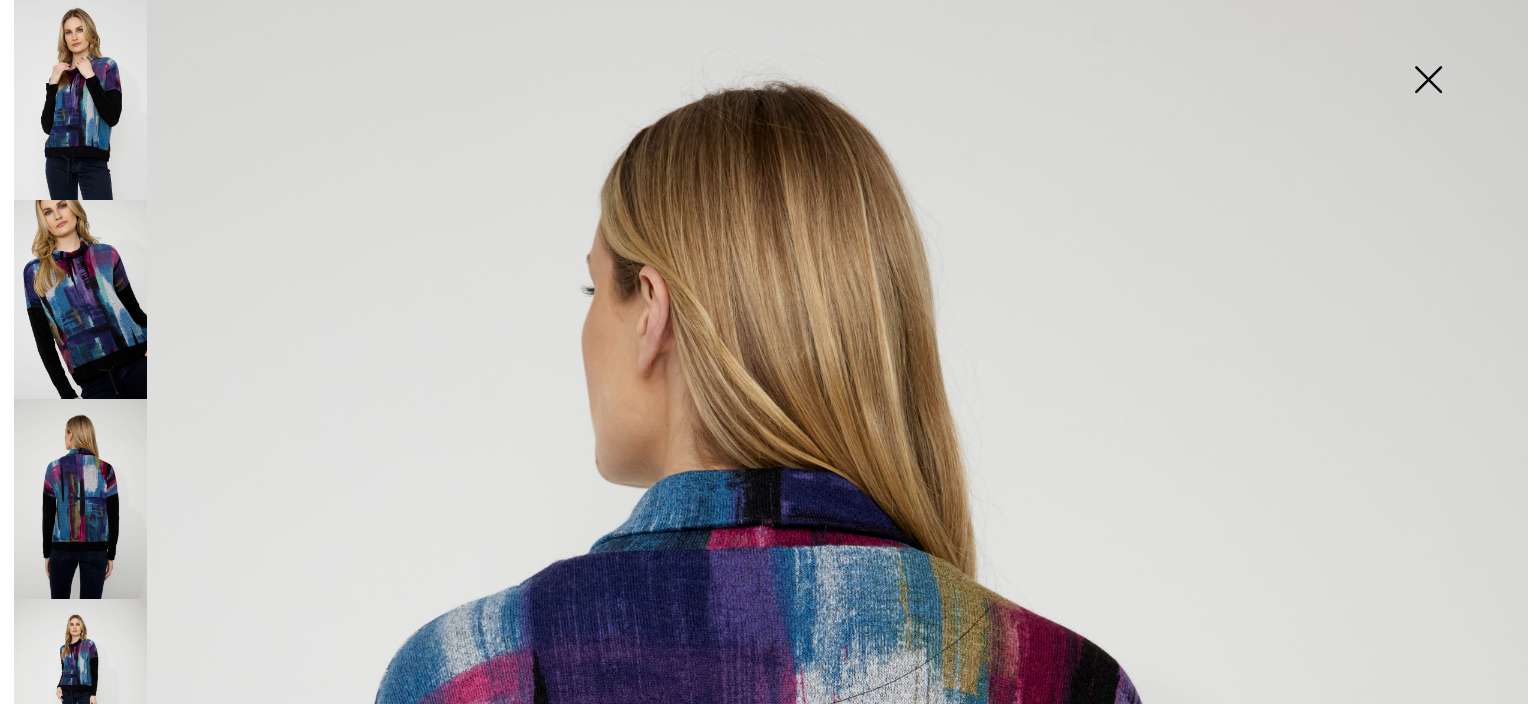 click at bounding box center [80, 100] 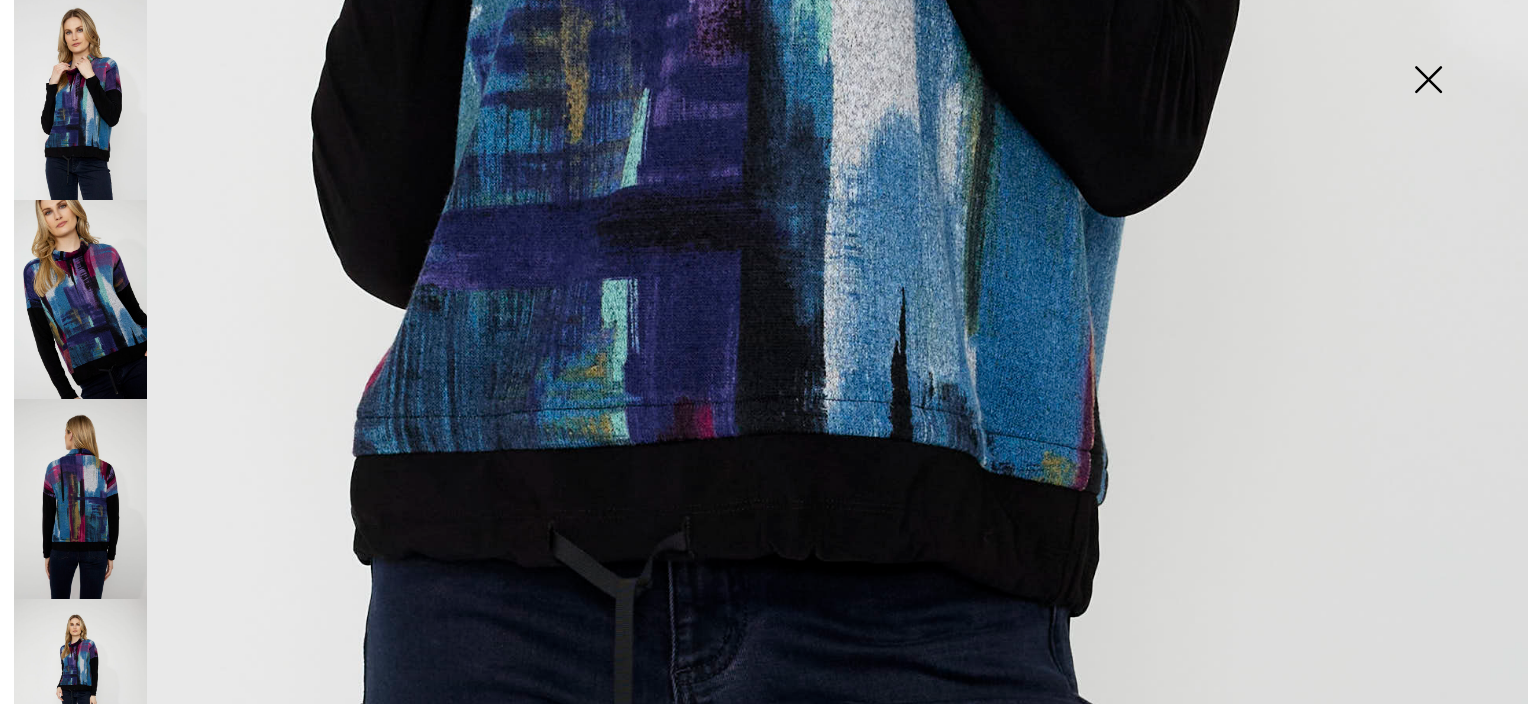 scroll, scrollTop: 1300, scrollLeft: 0, axis: vertical 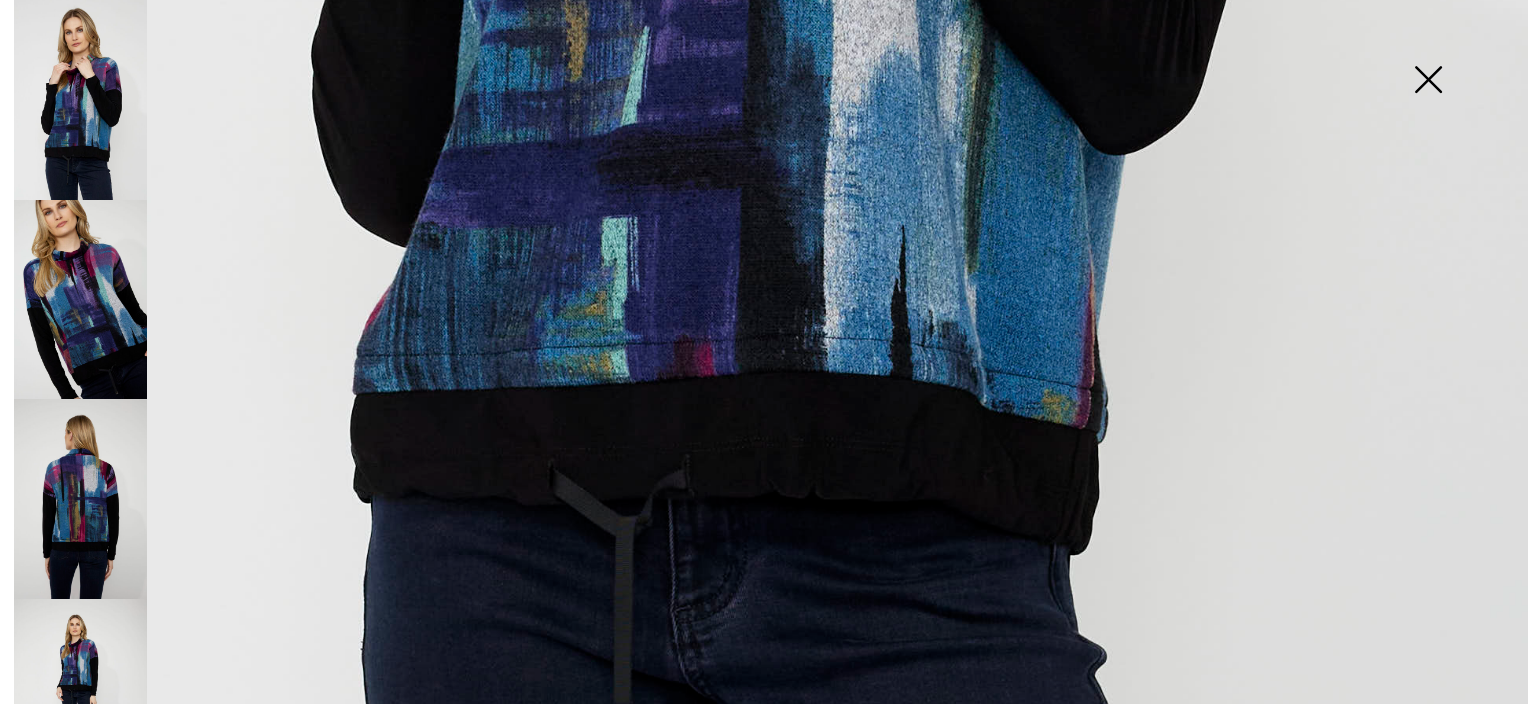 click at bounding box center (80, 699) 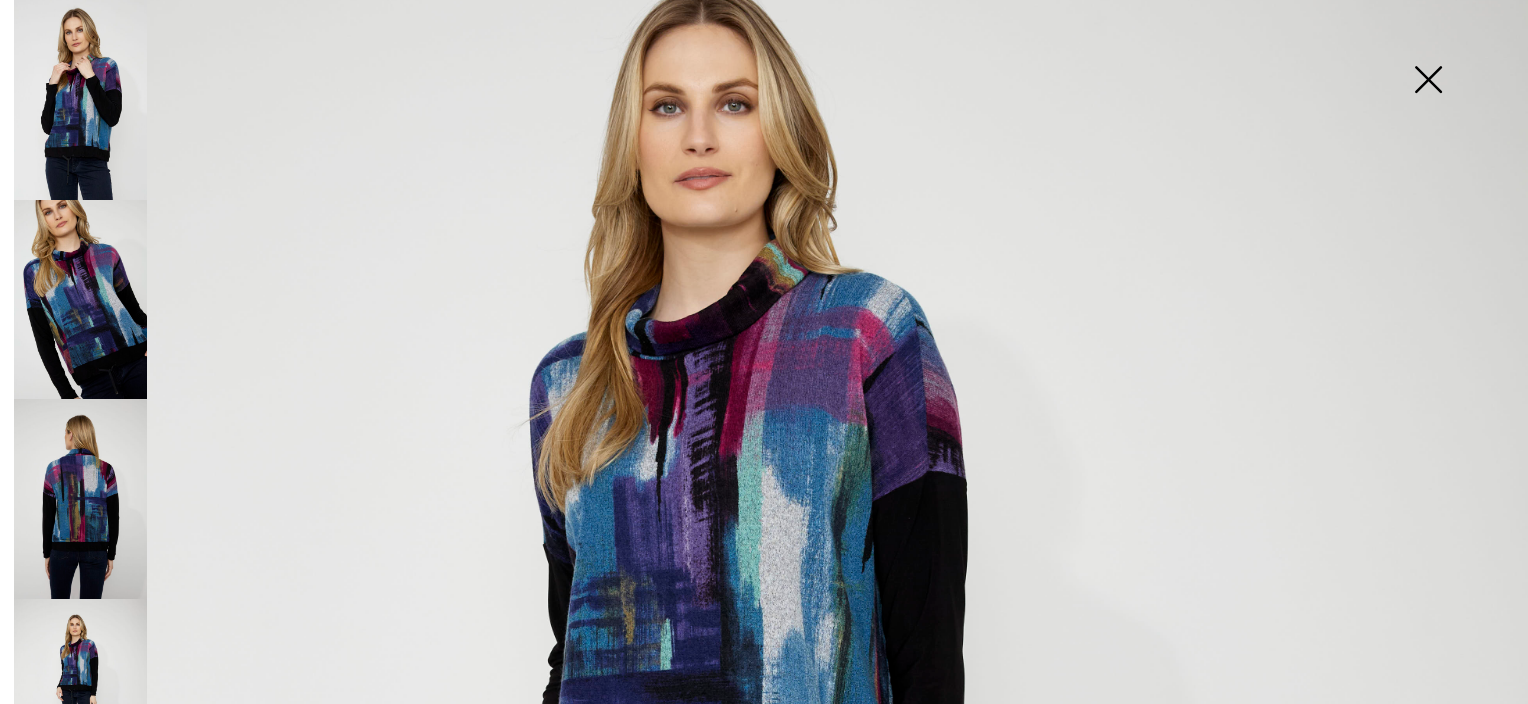 scroll, scrollTop: 200, scrollLeft: 0, axis: vertical 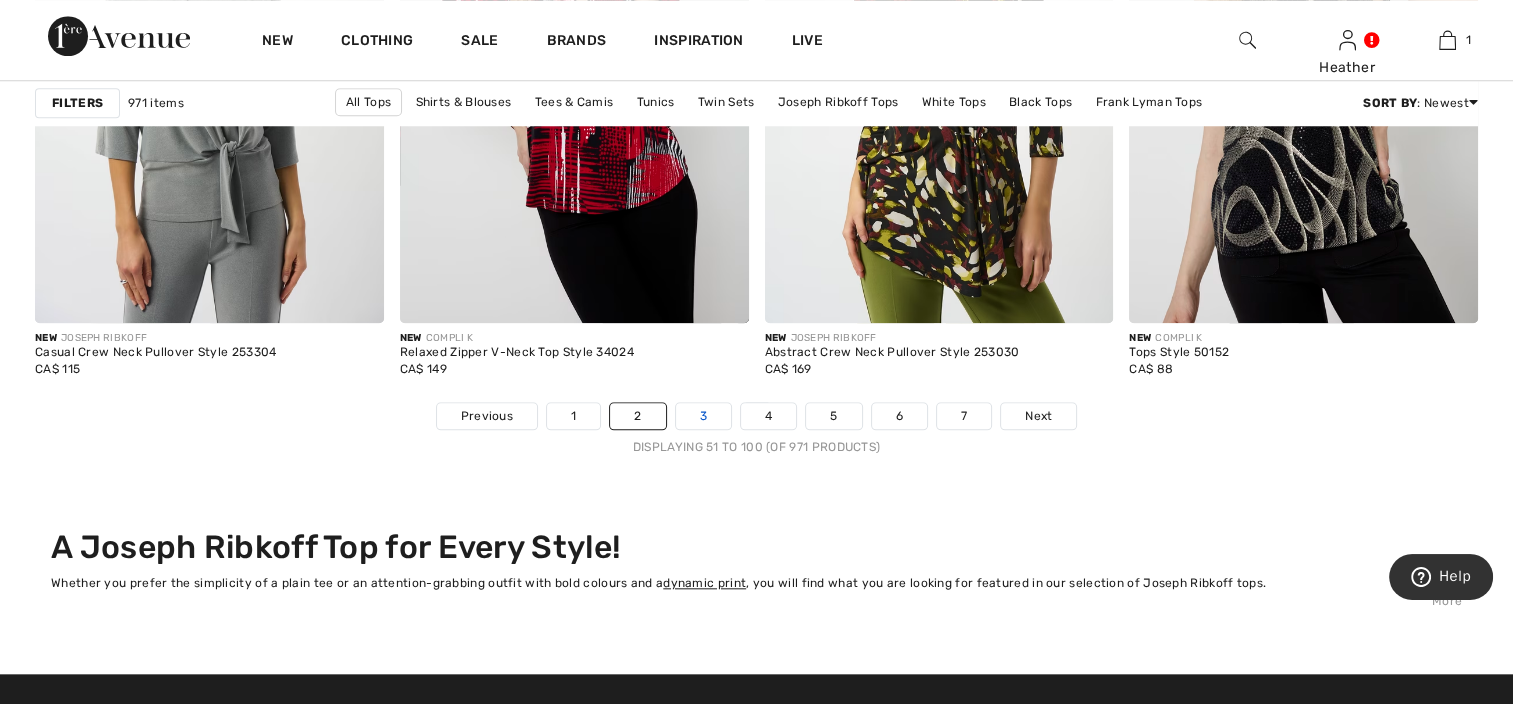 click on "3" at bounding box center [703, 416] 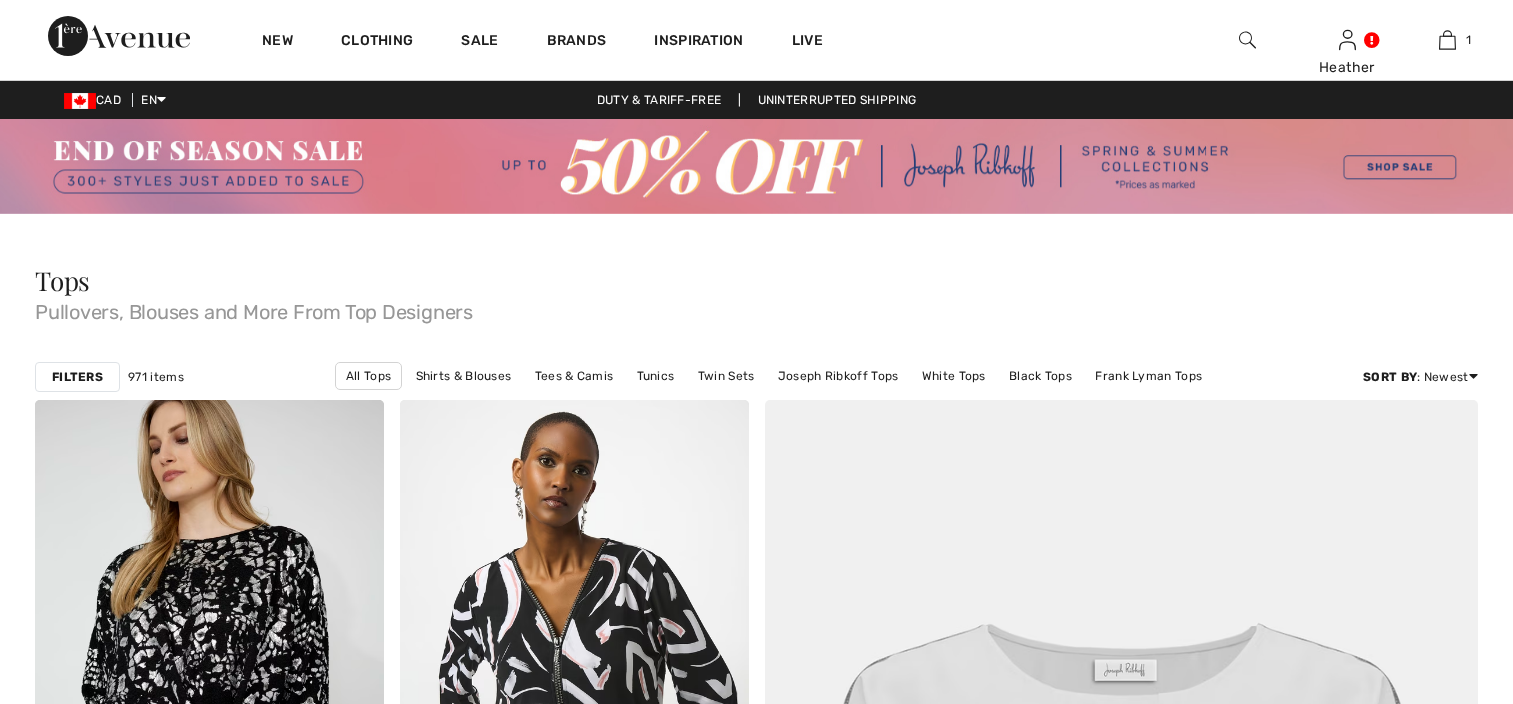 scroll, scrollTop: 0, scrollLeft: 0, axis: both 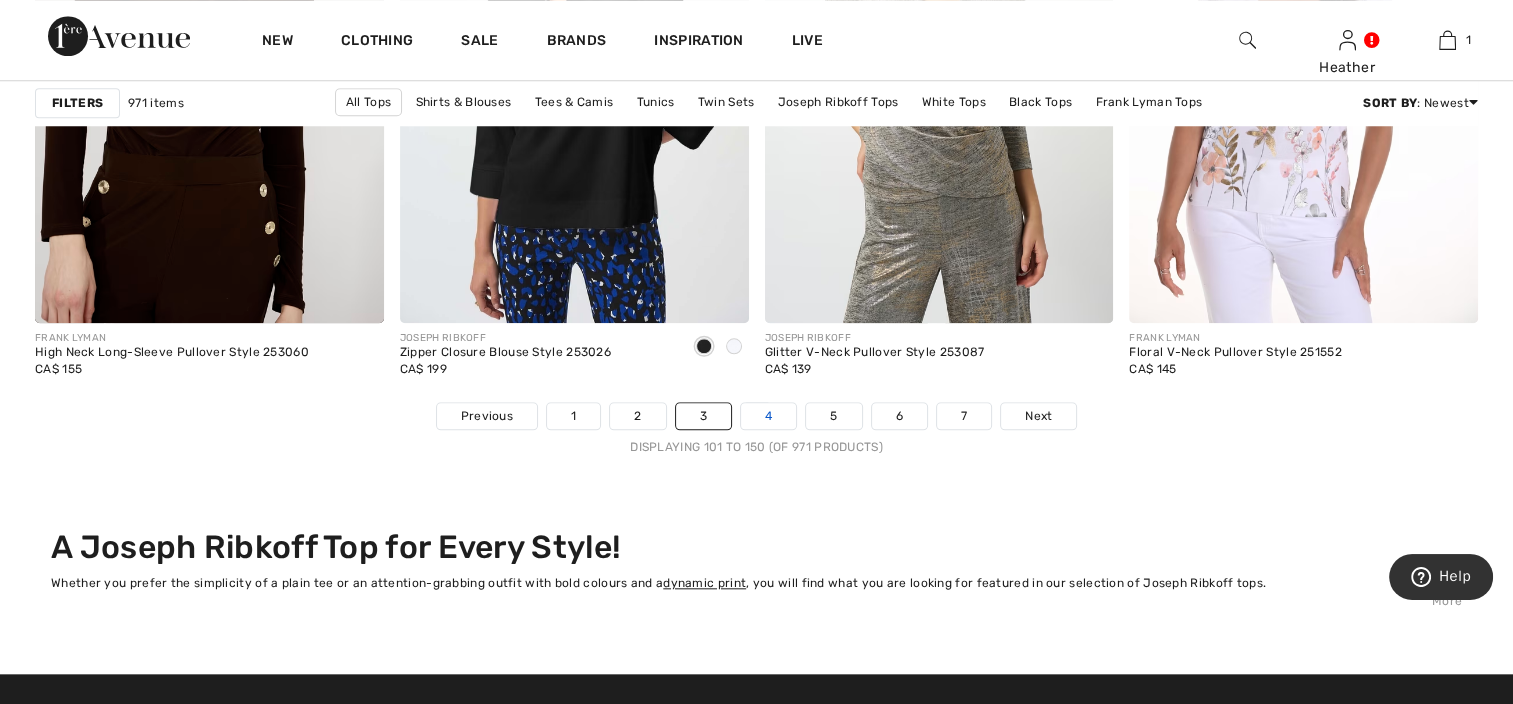 click on "4" at bounding box center (768, 416) 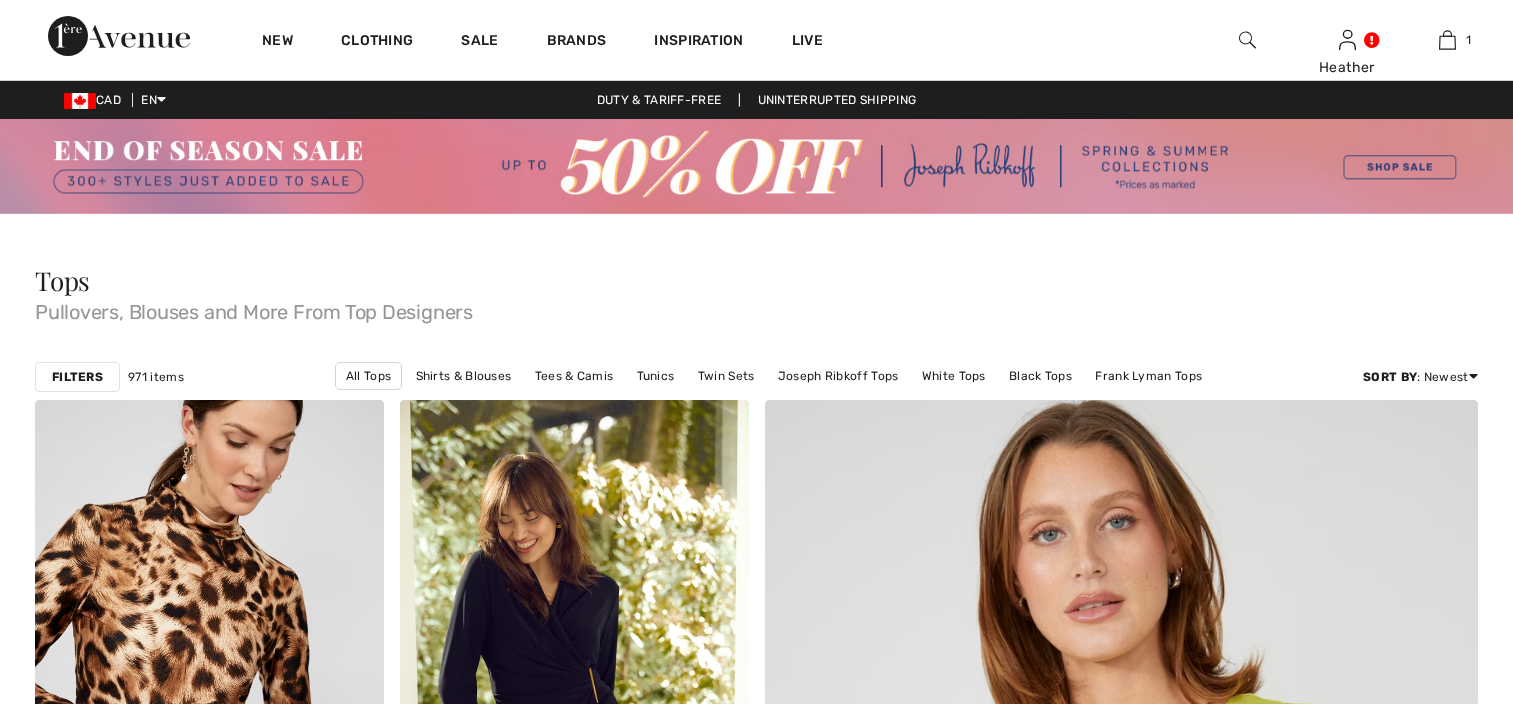 scroll, scrollTop: 0, scrollLeft: 0, axis: both 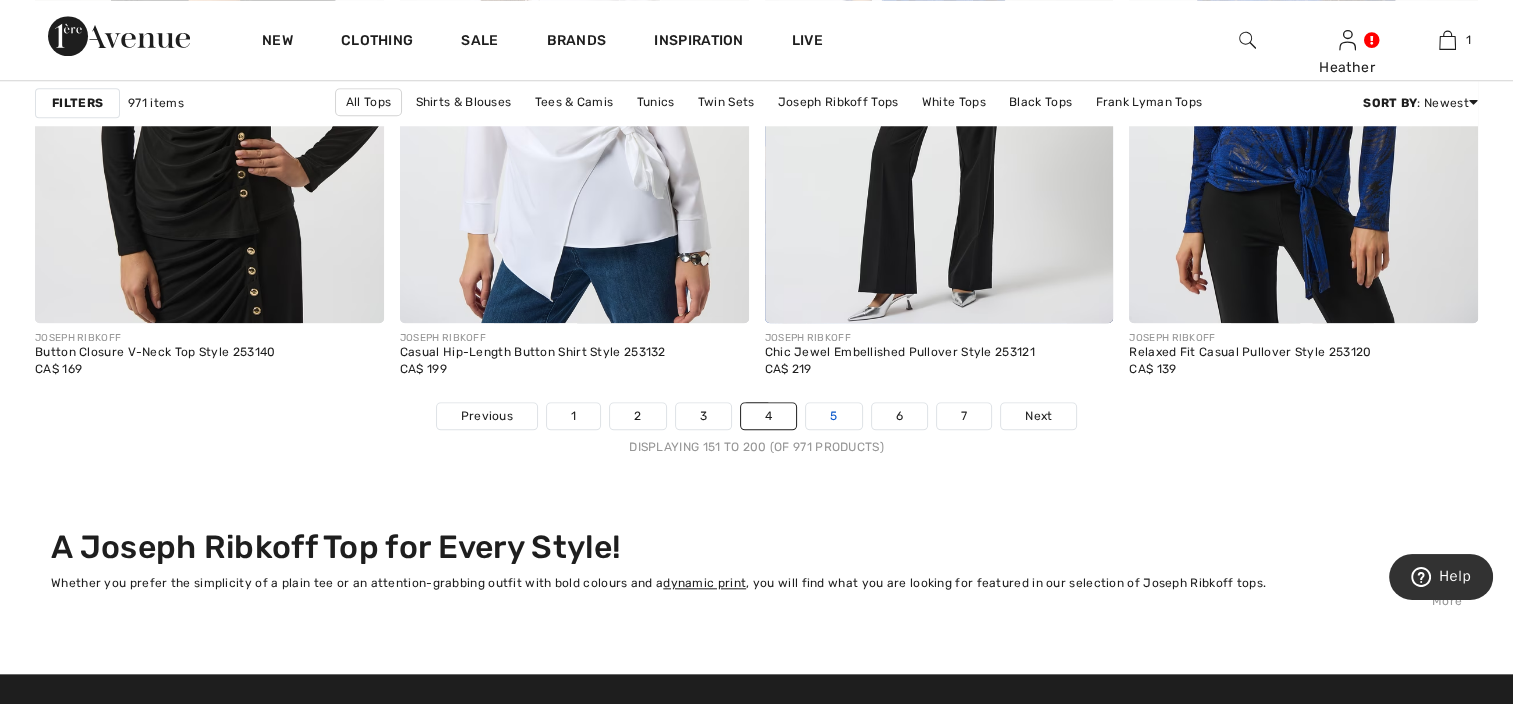 click on "5" at bounding box center (833, 416) 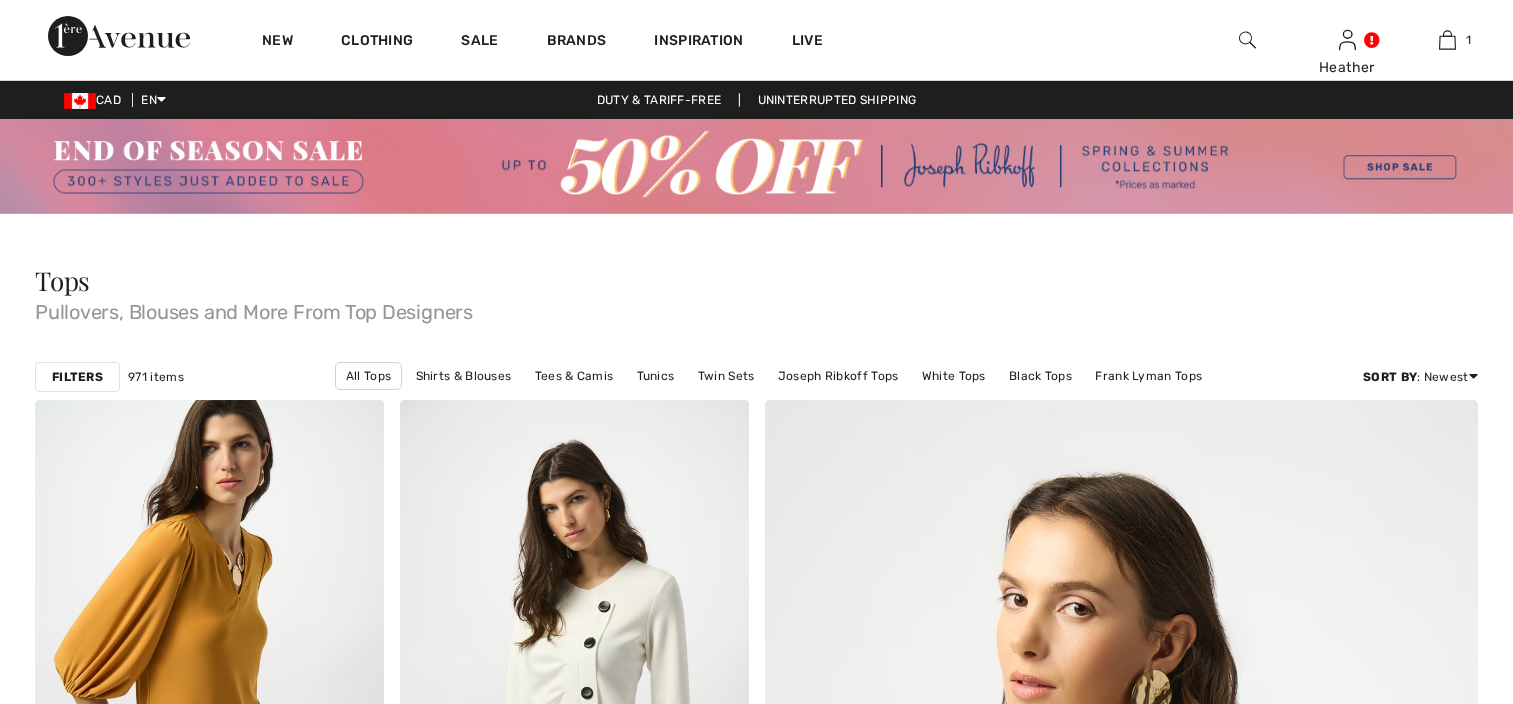 scroll, scrollTop: 0, scrollLeft: 0, axis: both 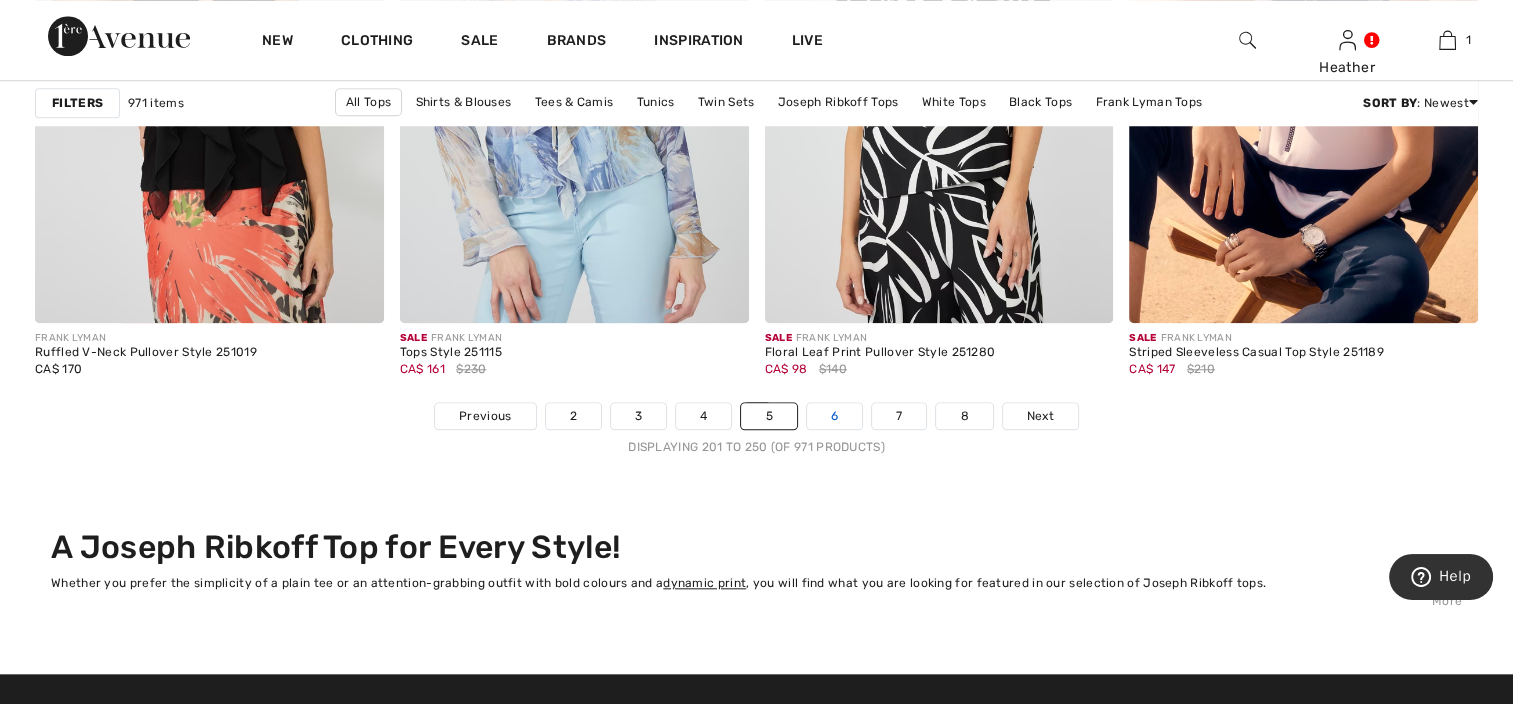 click on "6" at bounding box center (834, 416) 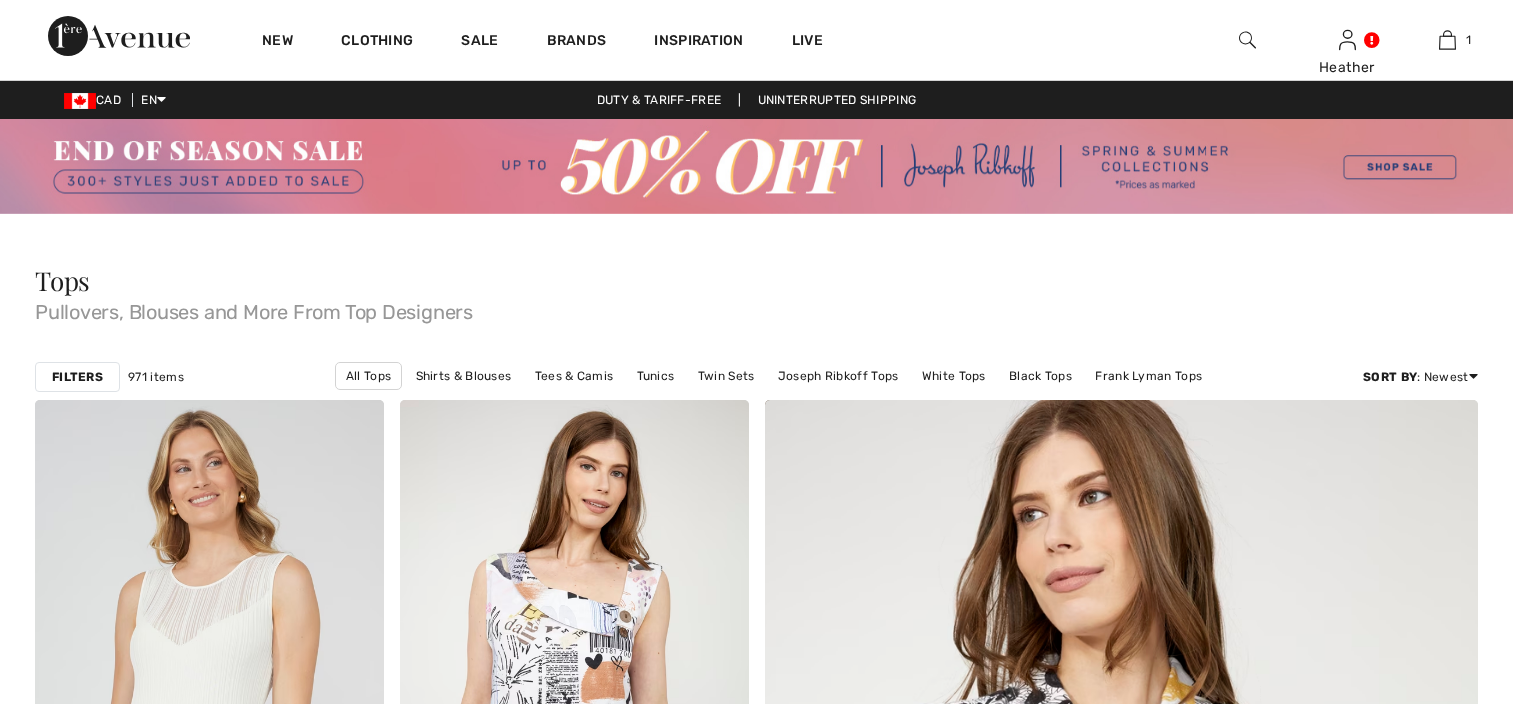 scroll, scrollTop: 0, scrollLeft: 0, axis: both 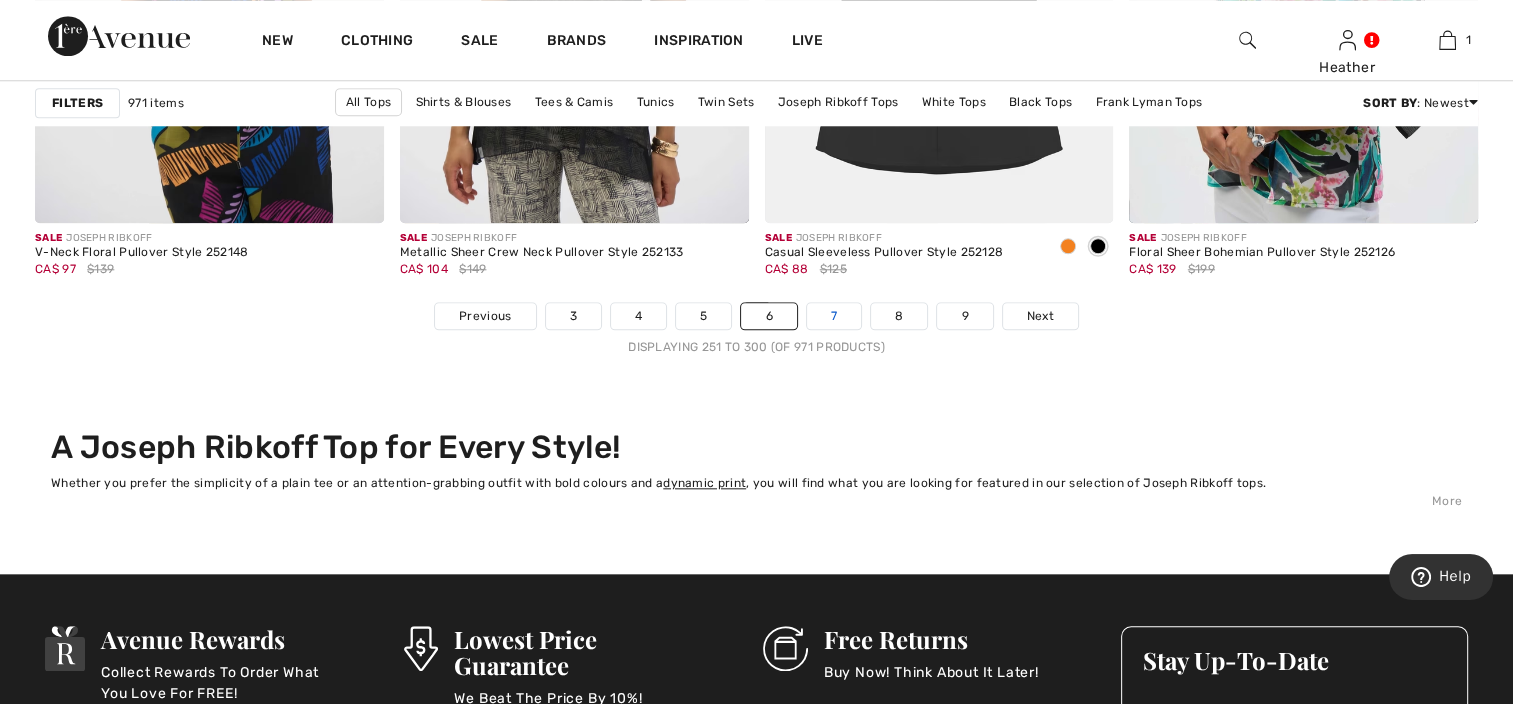 click on "7" at bounding box center [834, 316] 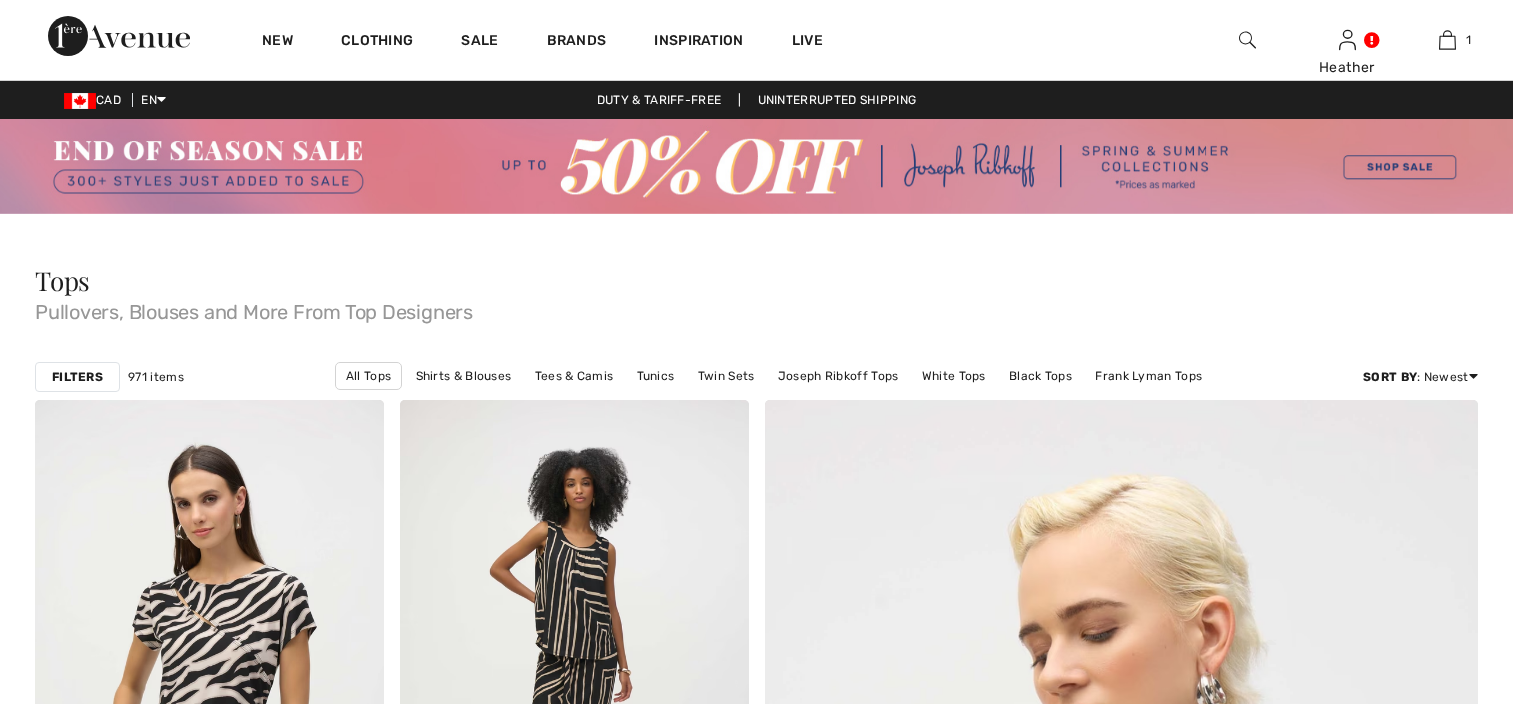 scroll, scrollTop: 0, scrollLeft: 0, axis: both 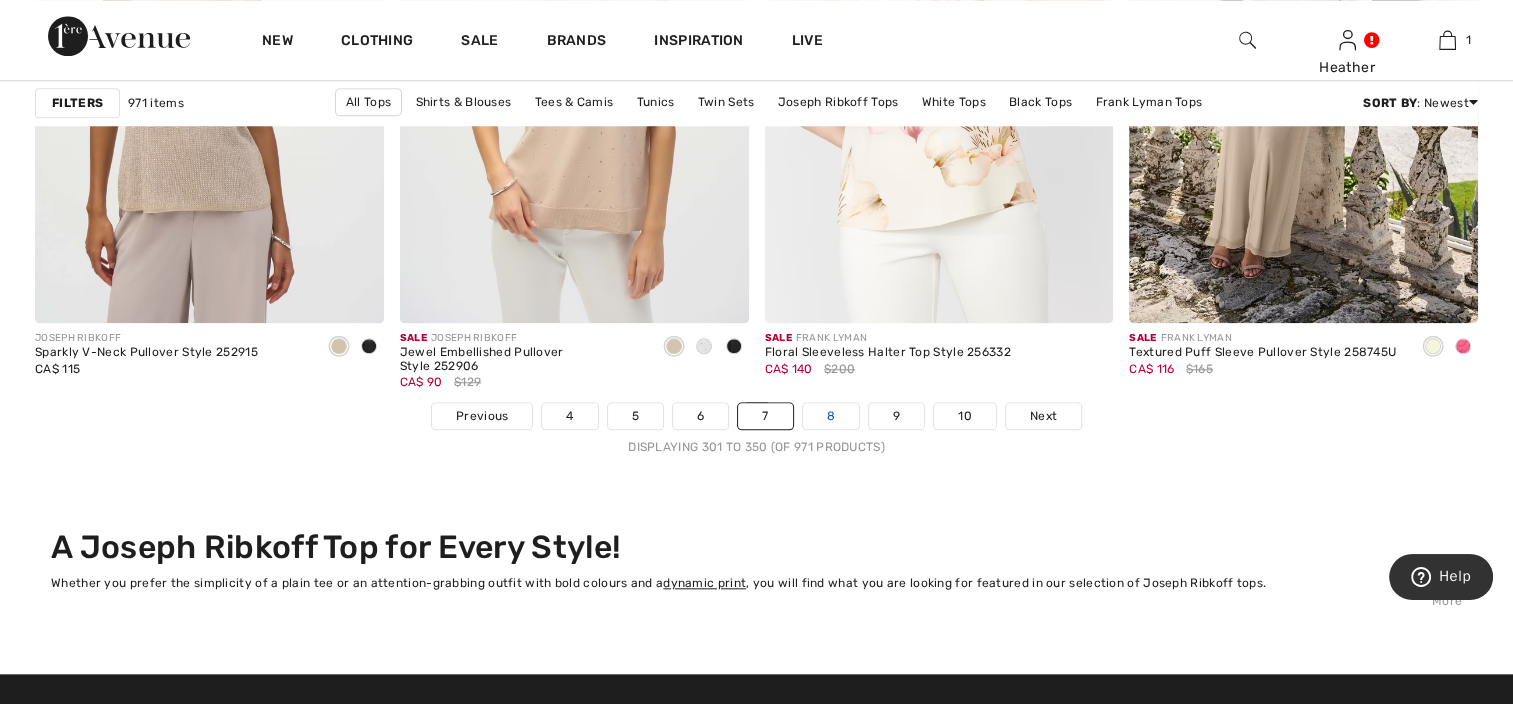 click on "8" at bounding box center [831, 416] 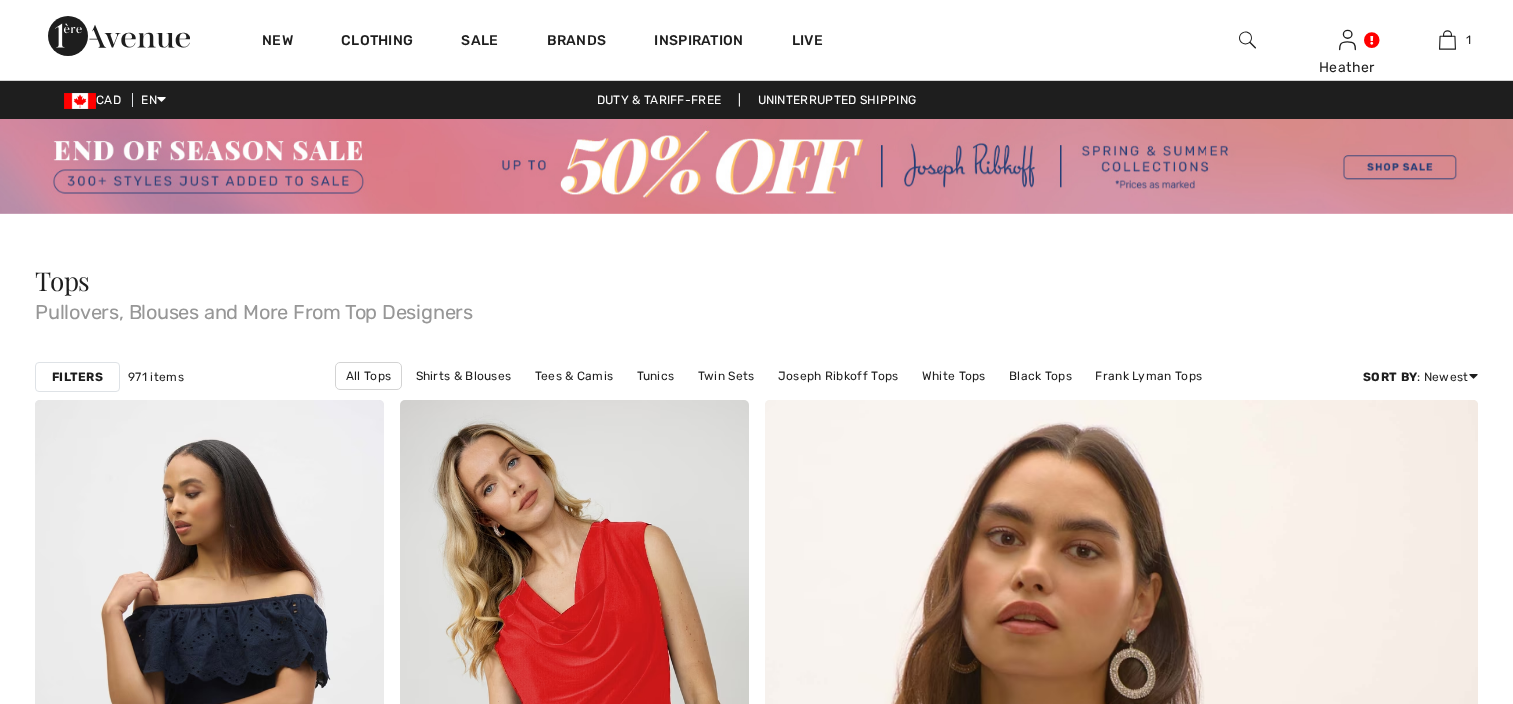 scroll, scrollTop: 0, scrollLeft: 0, axis: both 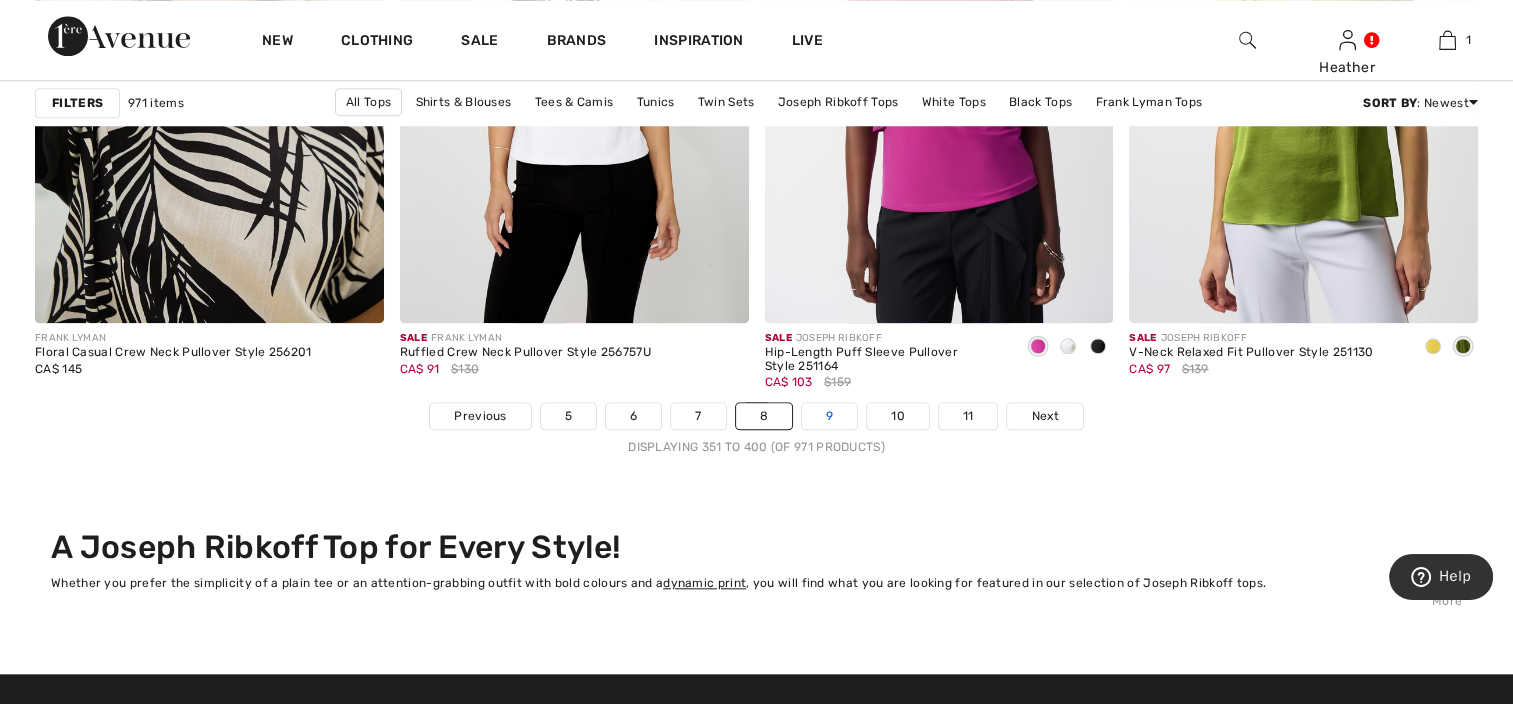 click on "9" at bounding box center [829, 416] 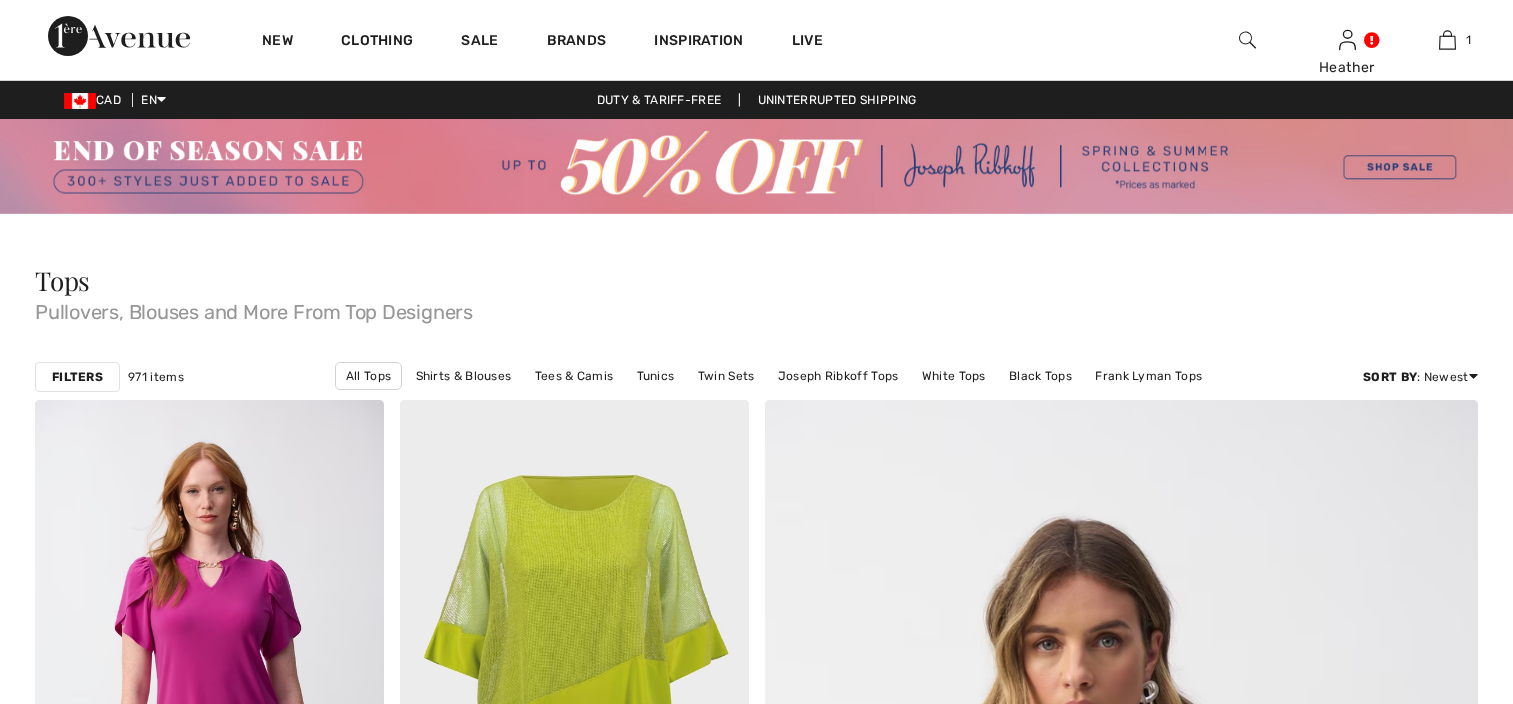 scroll, scrollTop: 0, scrollLeft: 0, axis: both 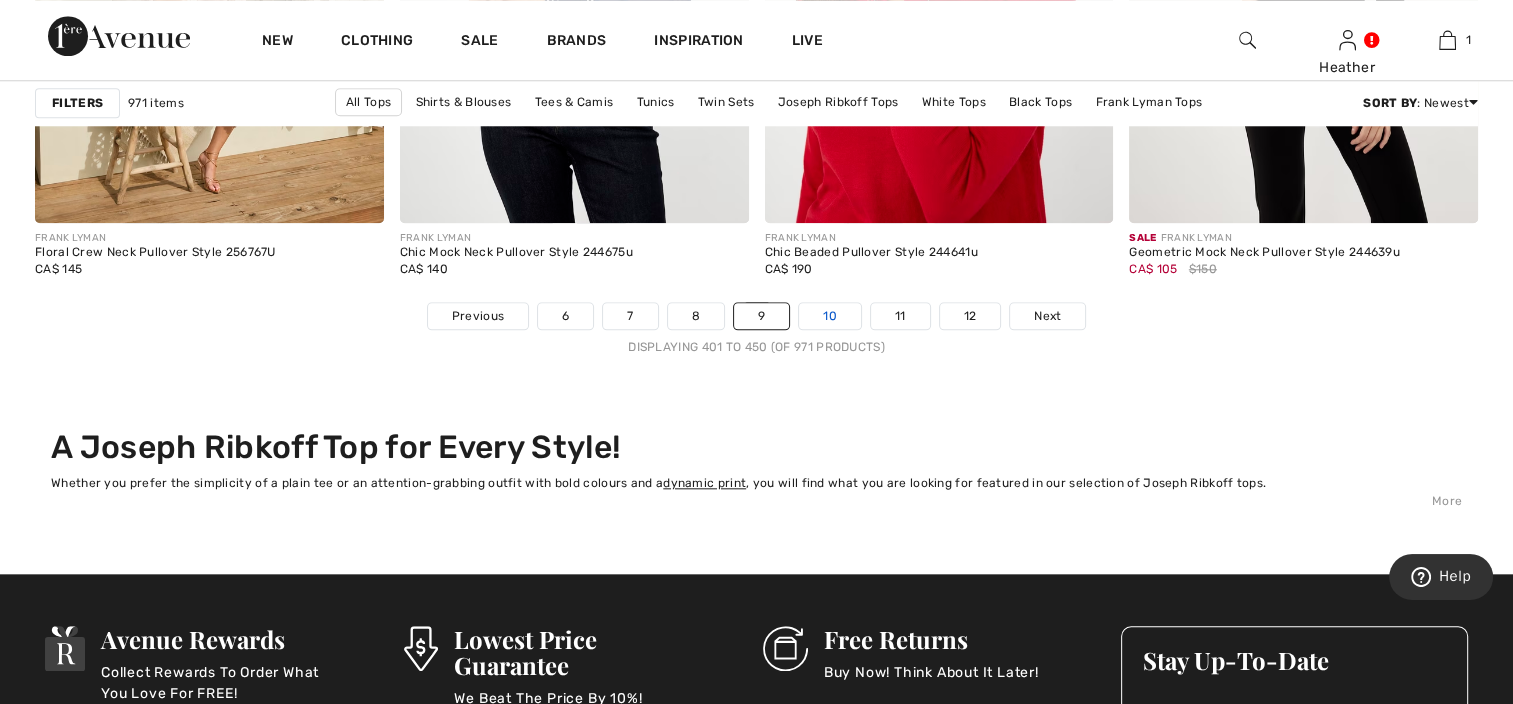 click on "10" at bounding box center [830, 316] 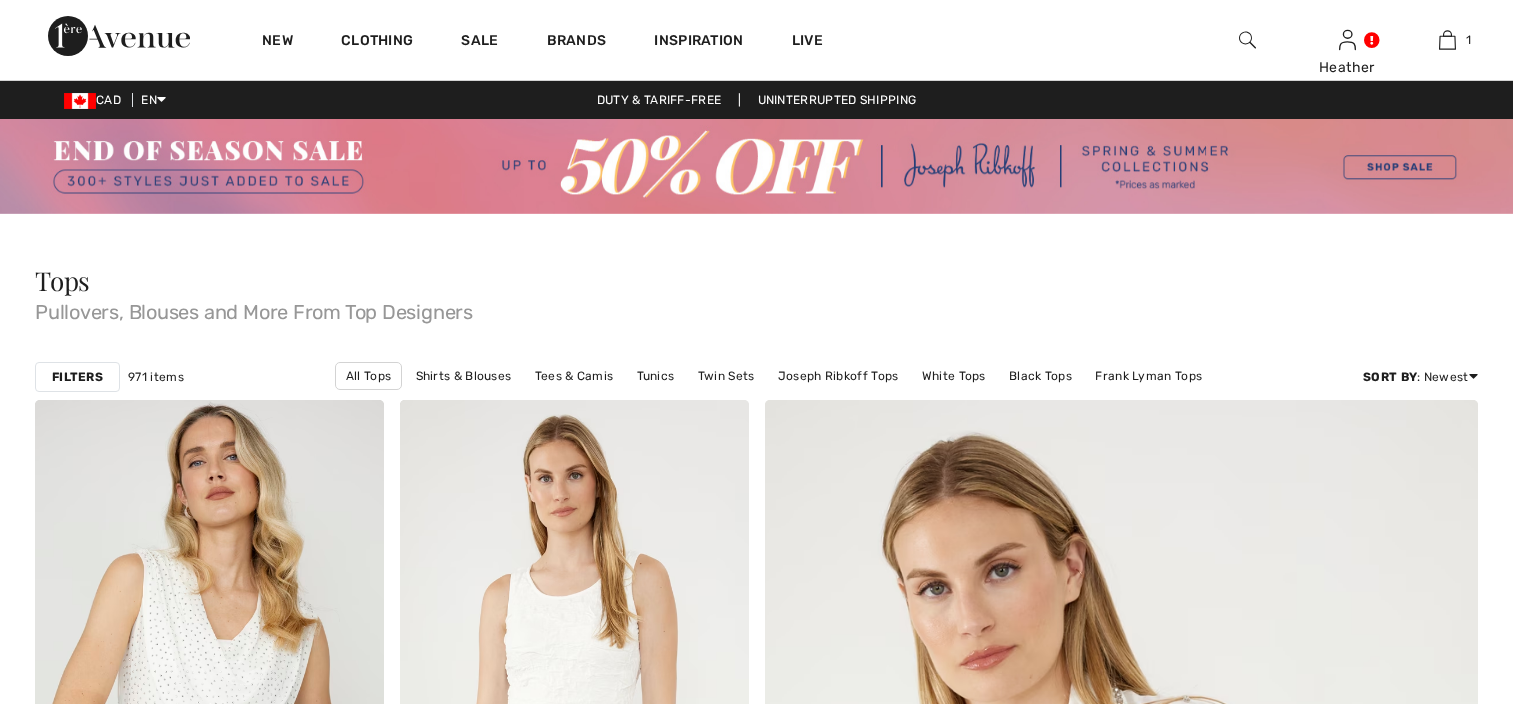 scroll, scrollTop: 0, scrollLeft: 0, axis: both 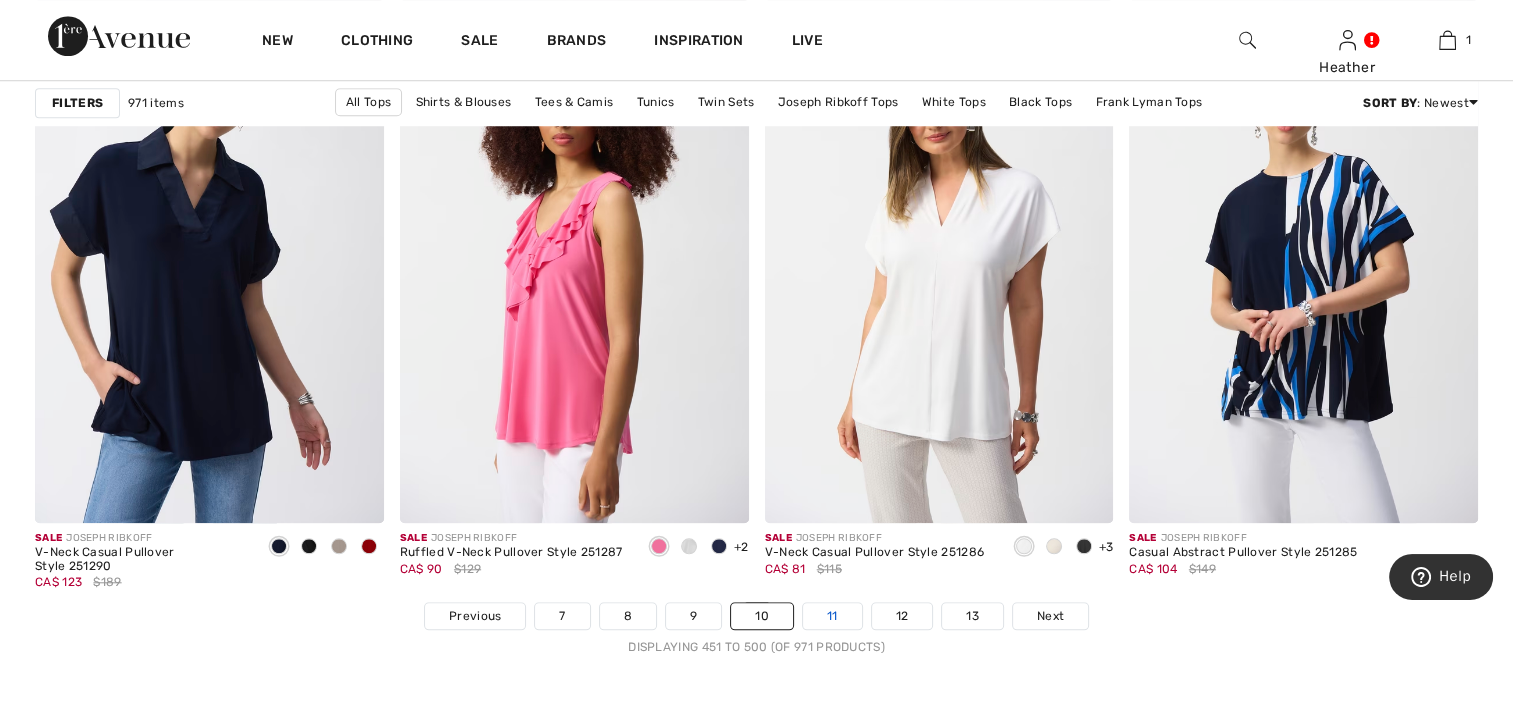 click on "11" at bounding box center [832, 616] 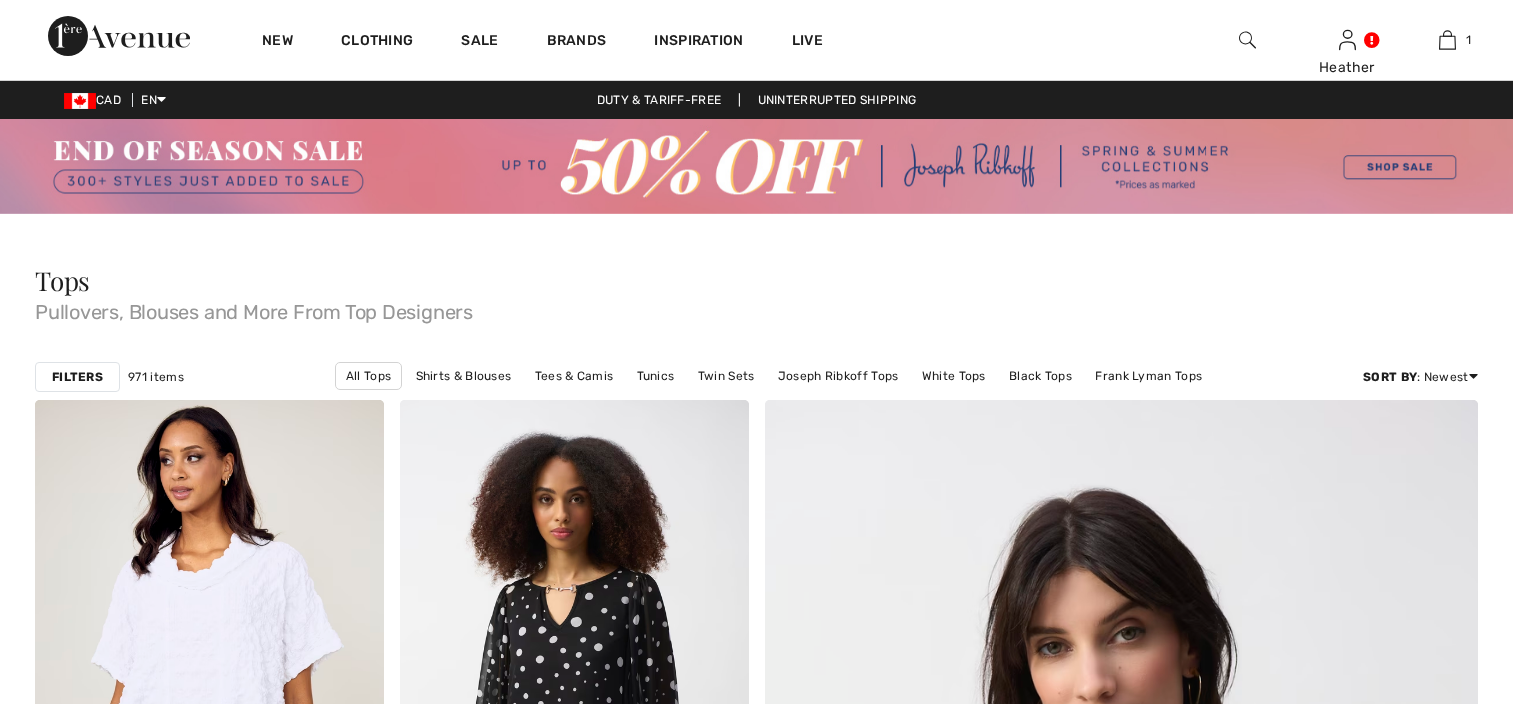 scroll, scrollTop: 0, scrollLeft: 0, axis: both 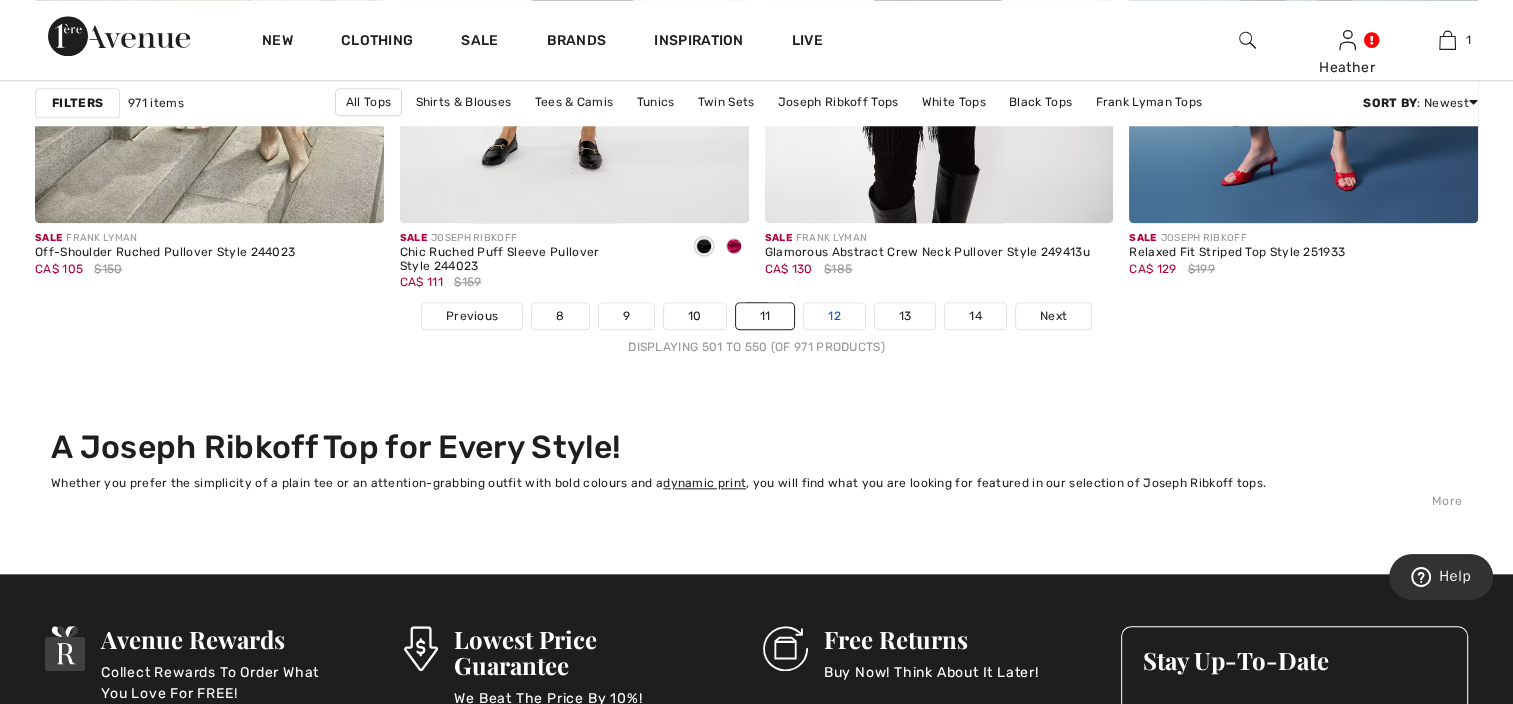 click on "12" at bounding box center [834, 316] 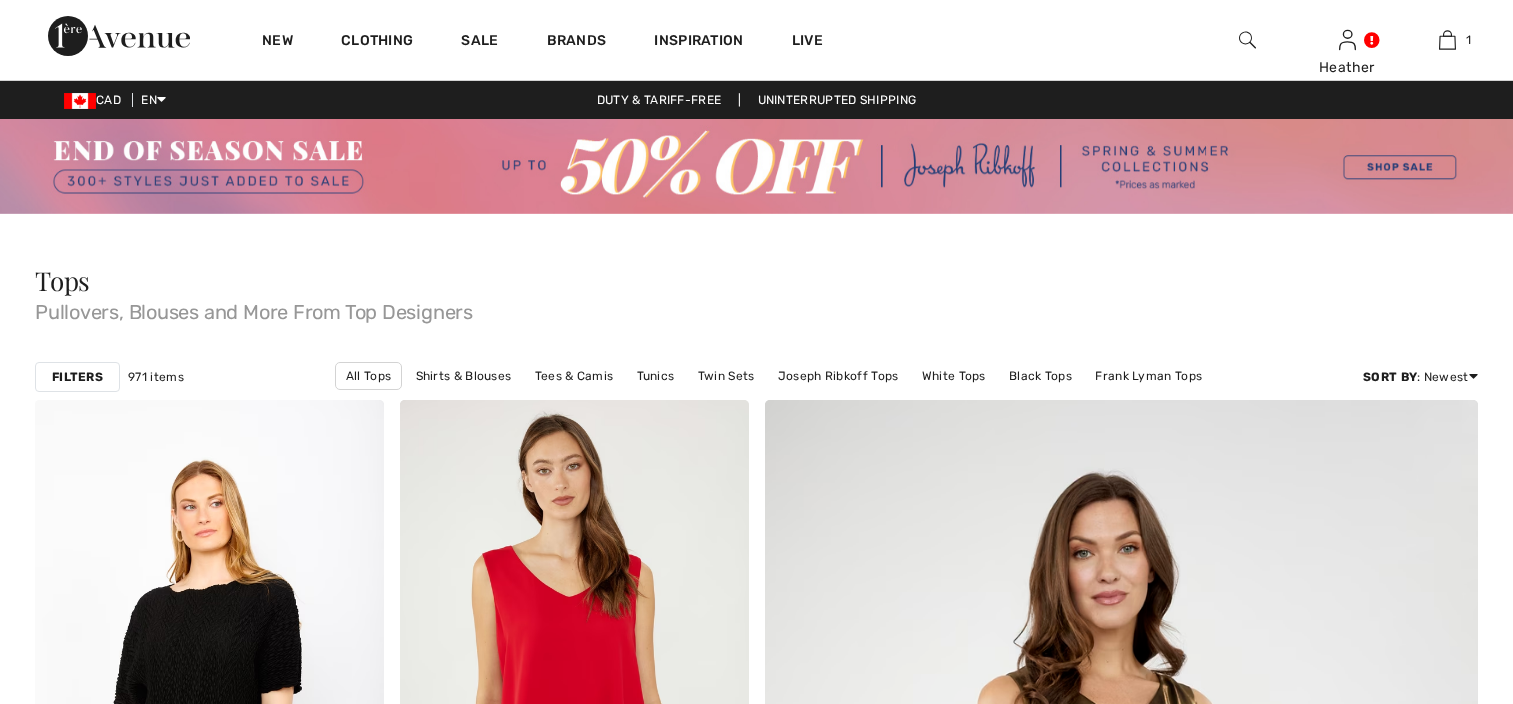 scroll, scrollTop: 0, scrollLeft: 0, axis: both 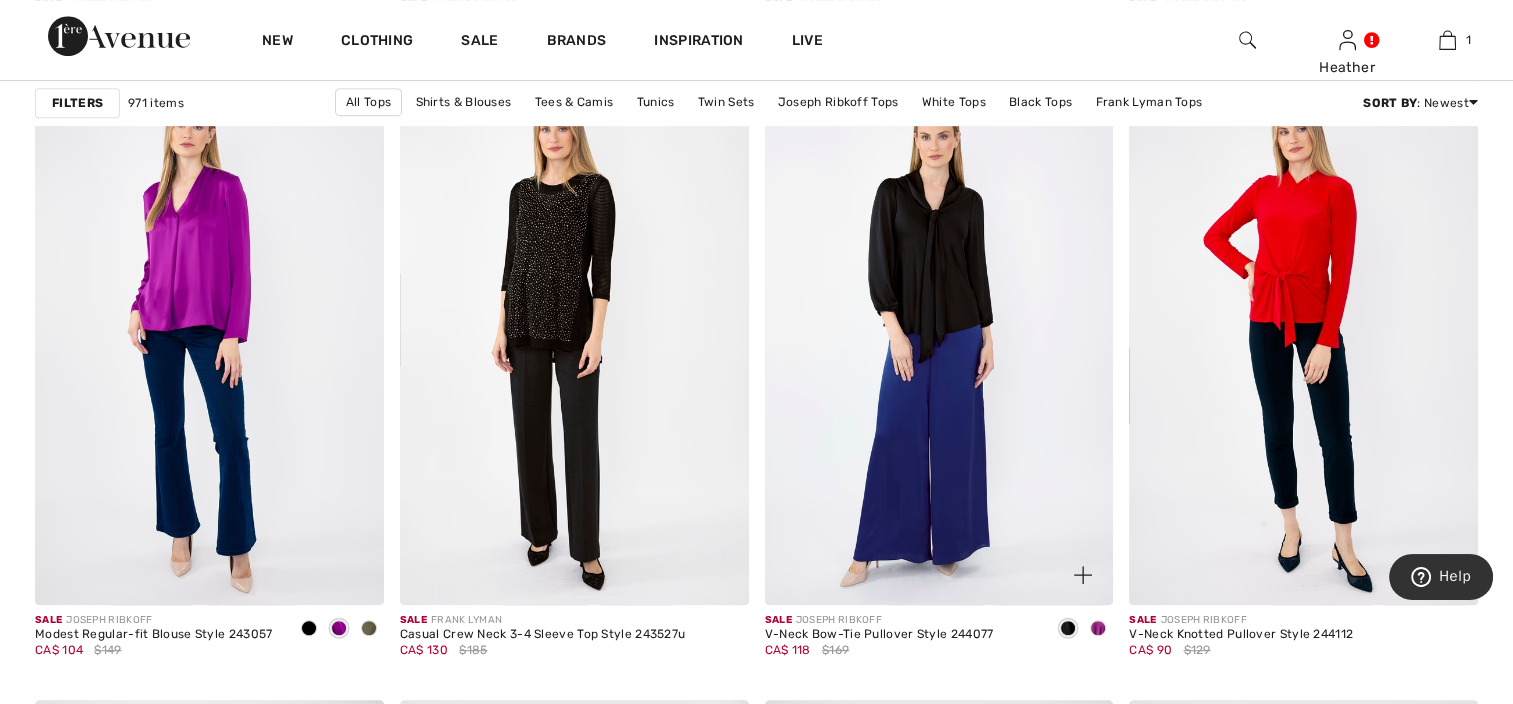 click at bounding box center (1098, 628) 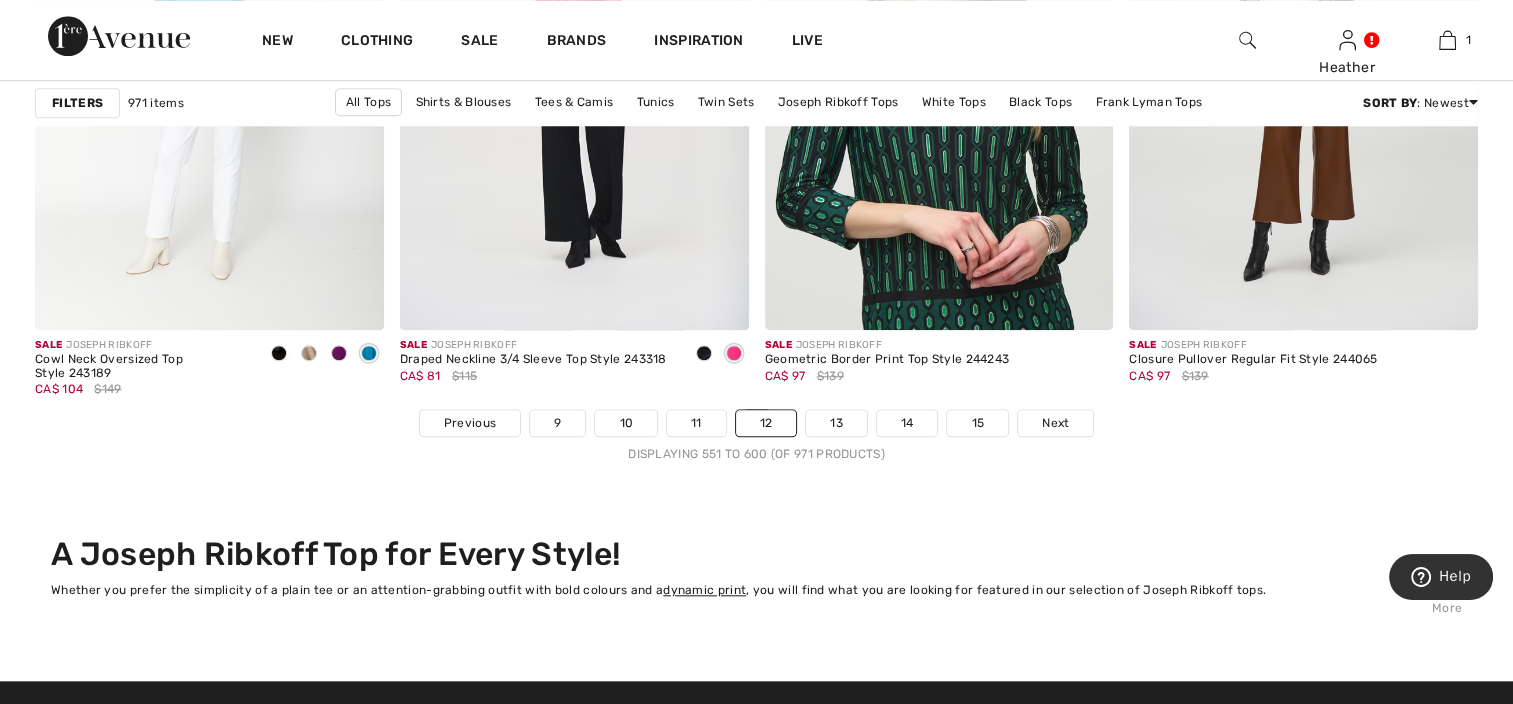 scroll, scrollTop: 9400, scrollLeft: 0, axis: vertical 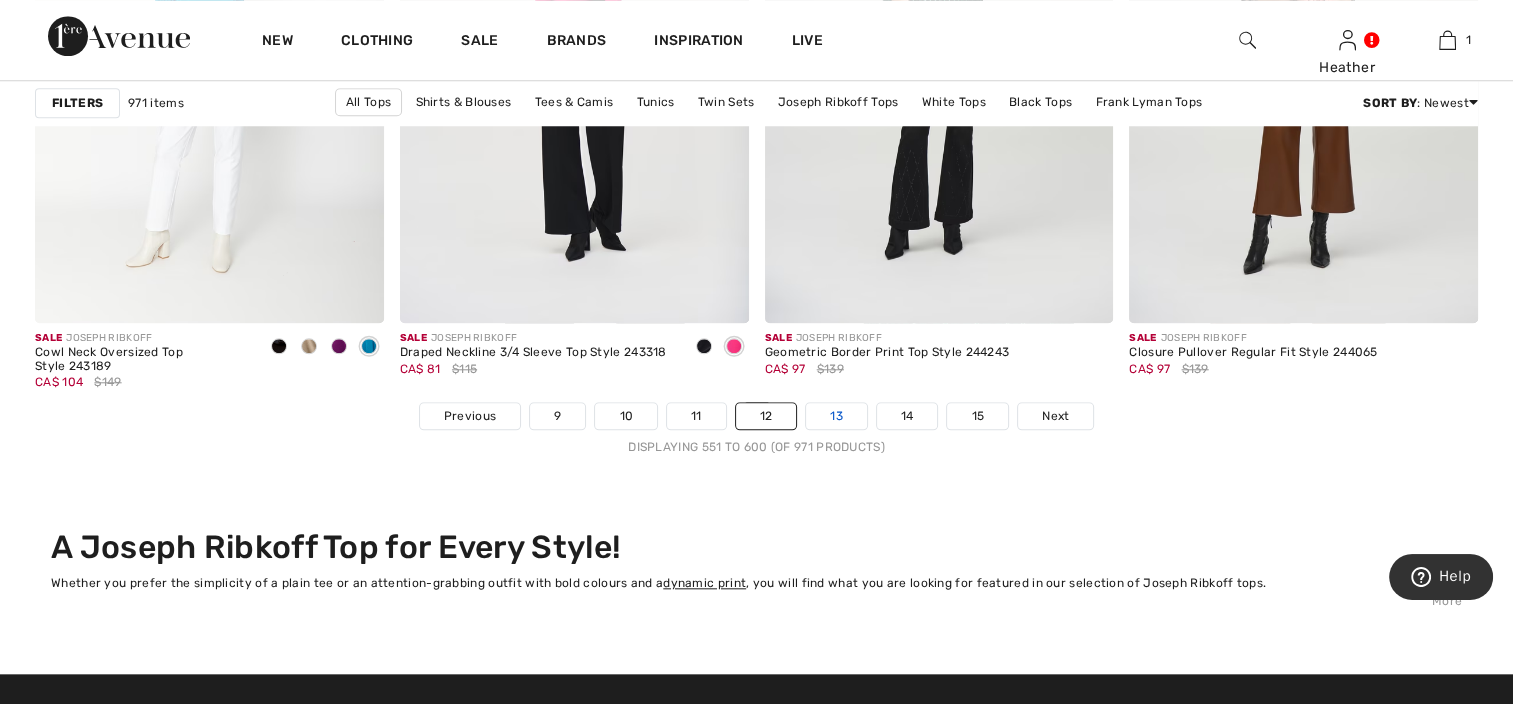 click on "13" at bounding box center [836, 416] 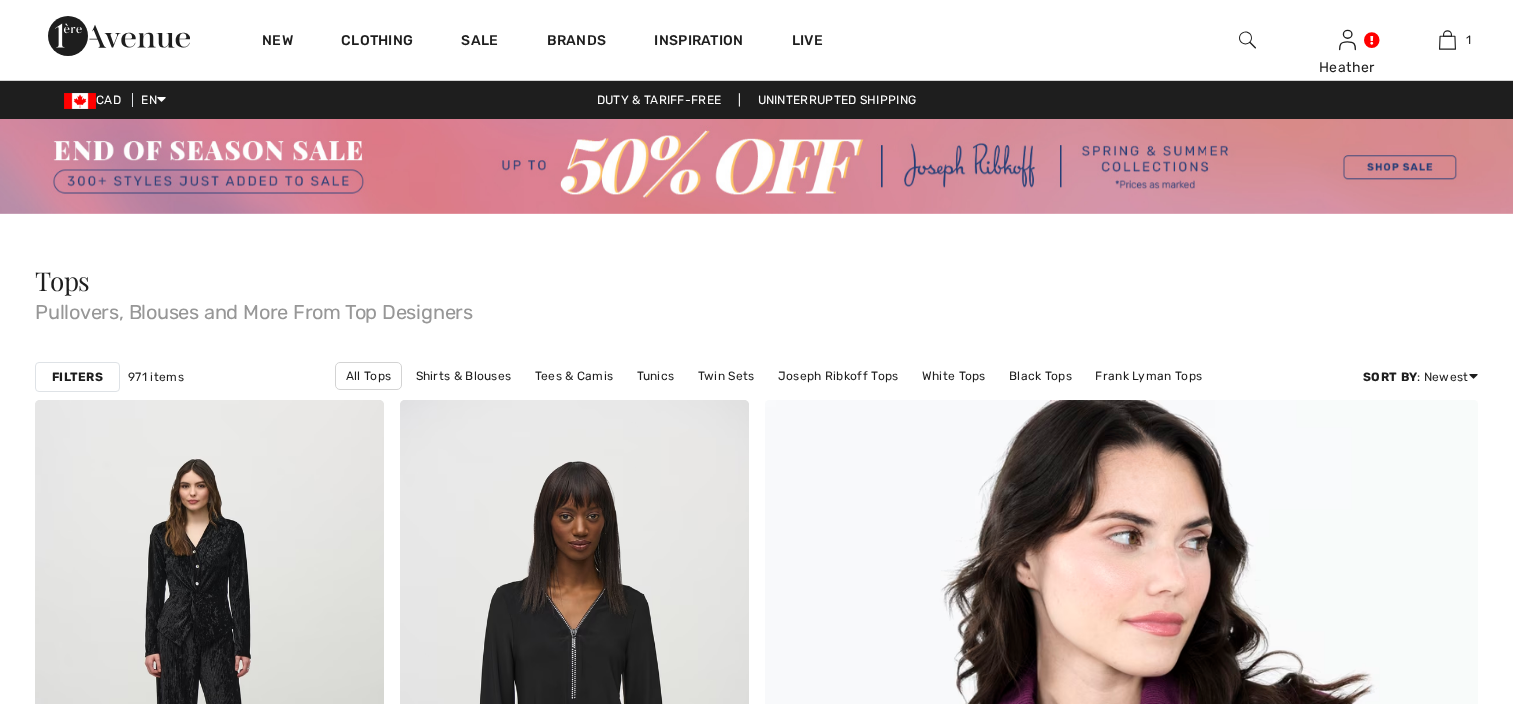 scroll, scrollTop: 0, scrollLeft: 0, axis: both 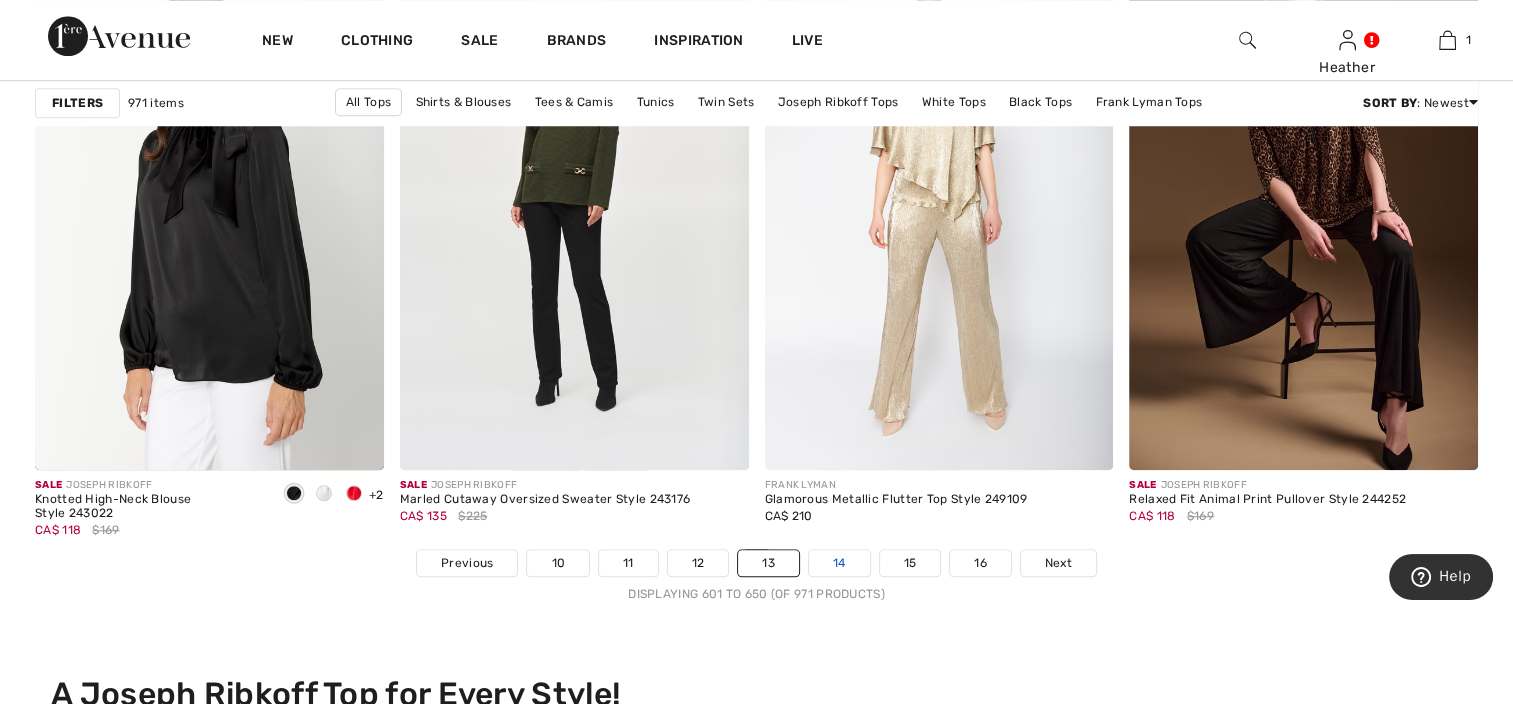 click on "14" at bounding box center (839, 563) 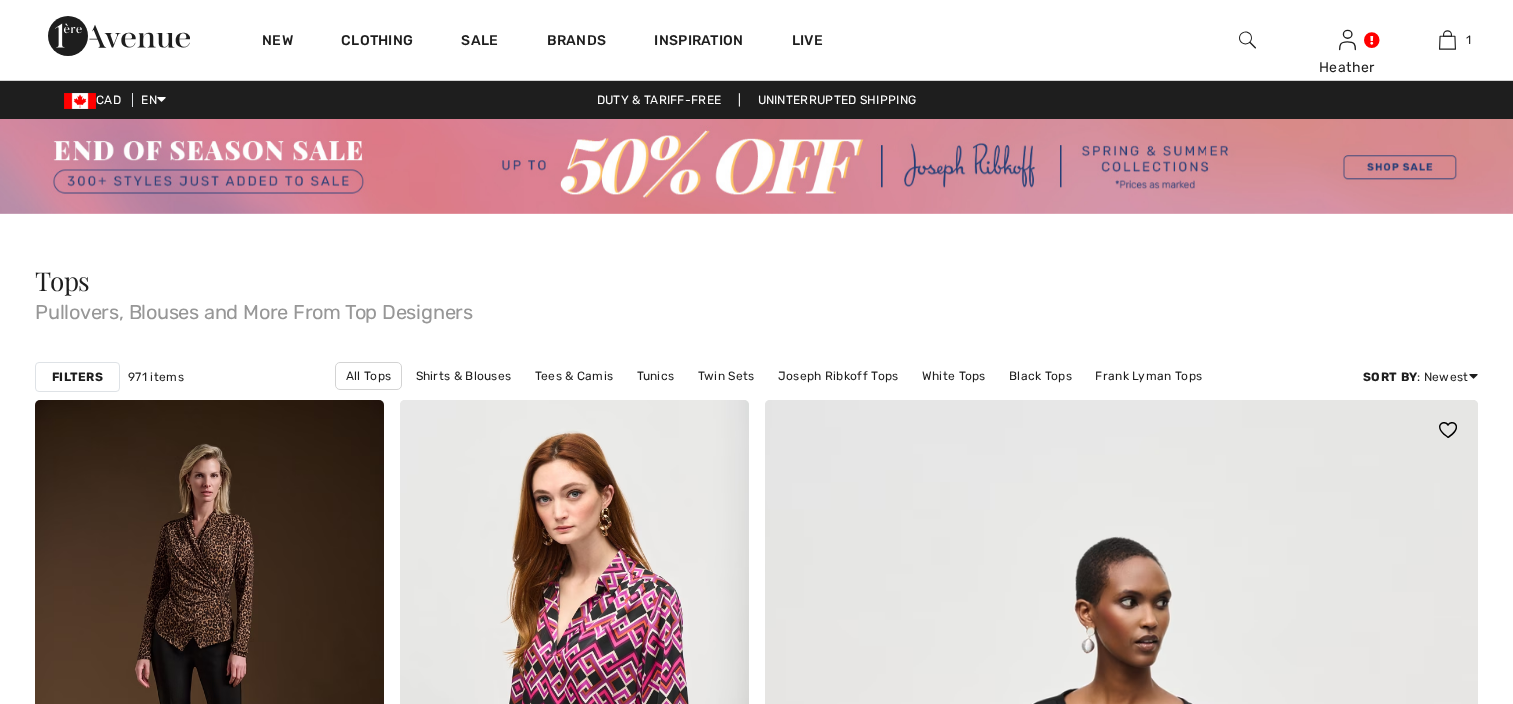 scroll, scrollTop: 0, scrollLeft: 0, axis: both 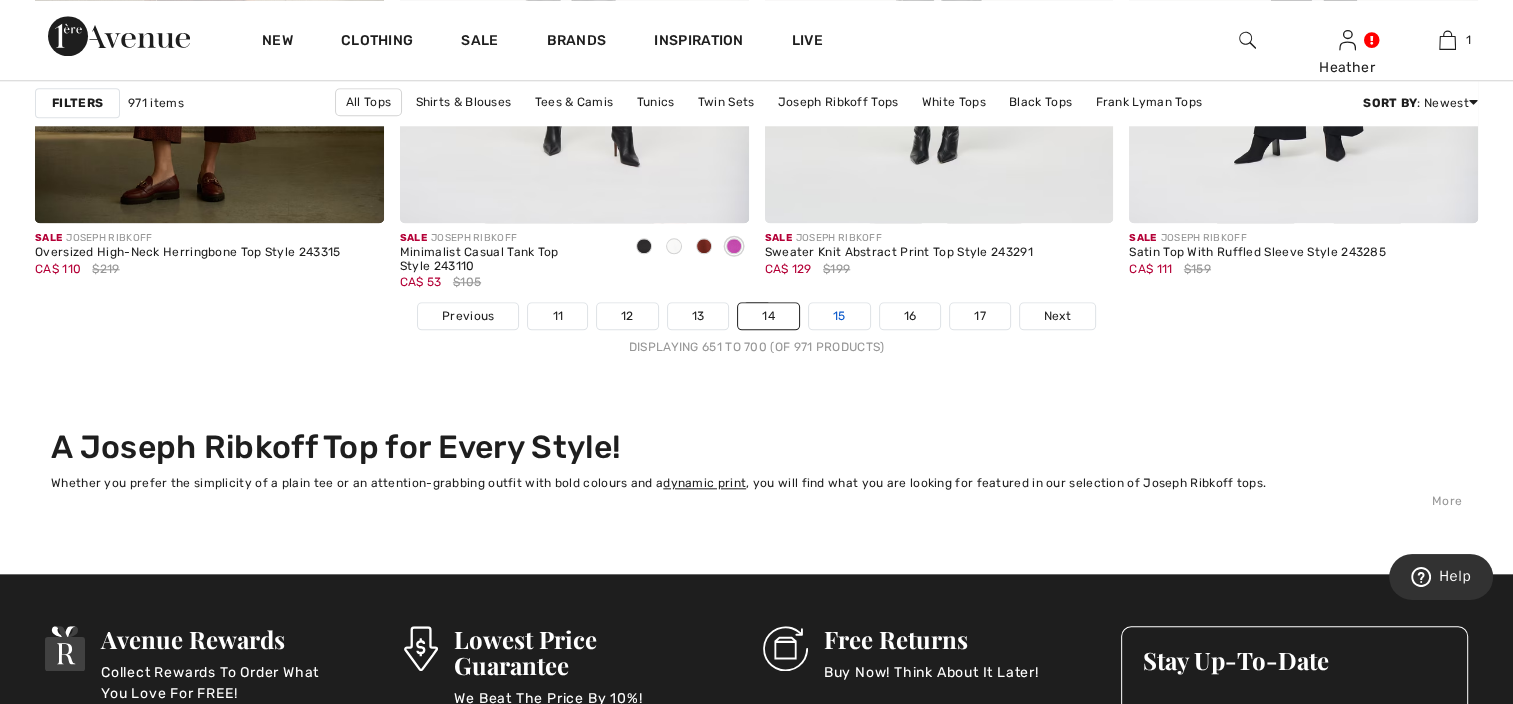 click on "15" at bounding box center (839, 316) 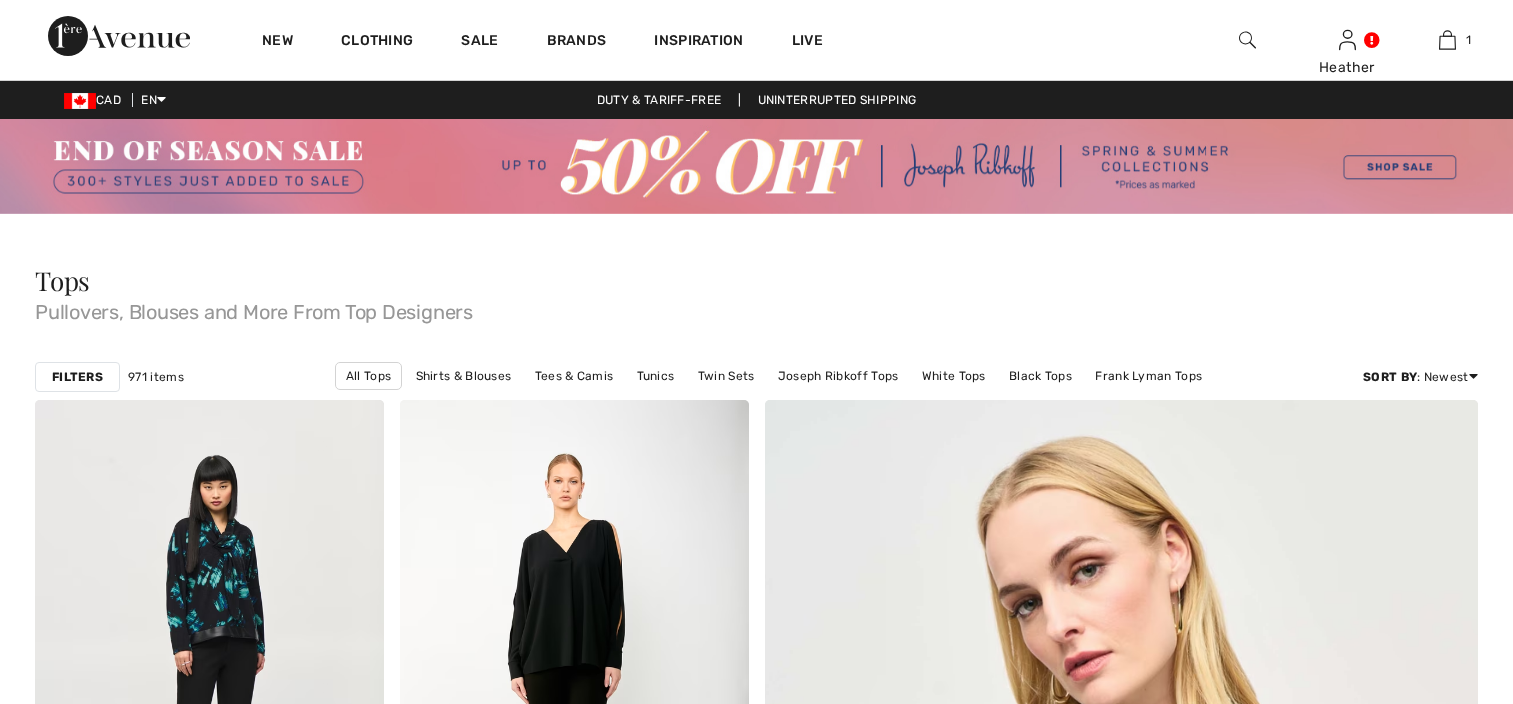 scroll, scrollTop: 0, scrollLeft: 0, axis: both 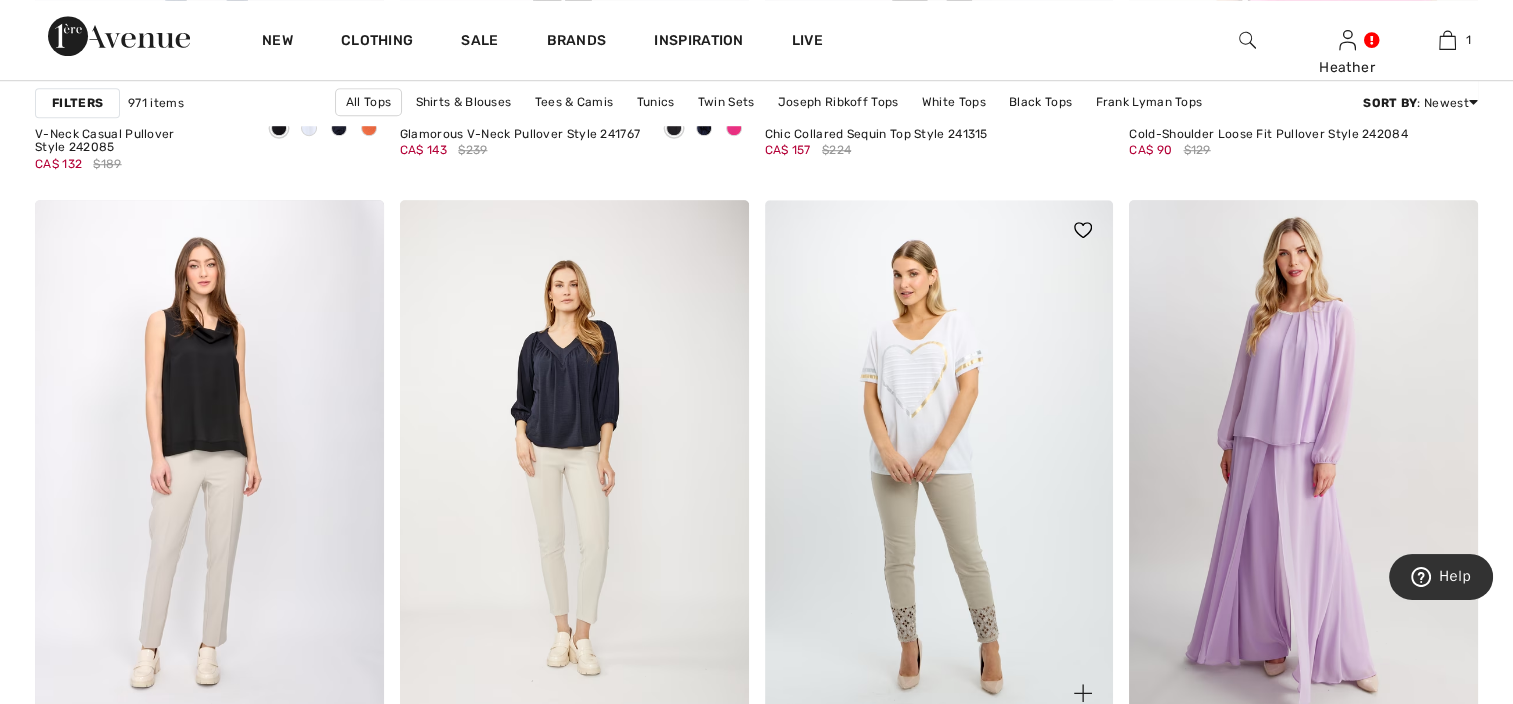 click at bounding box center (939, 461) 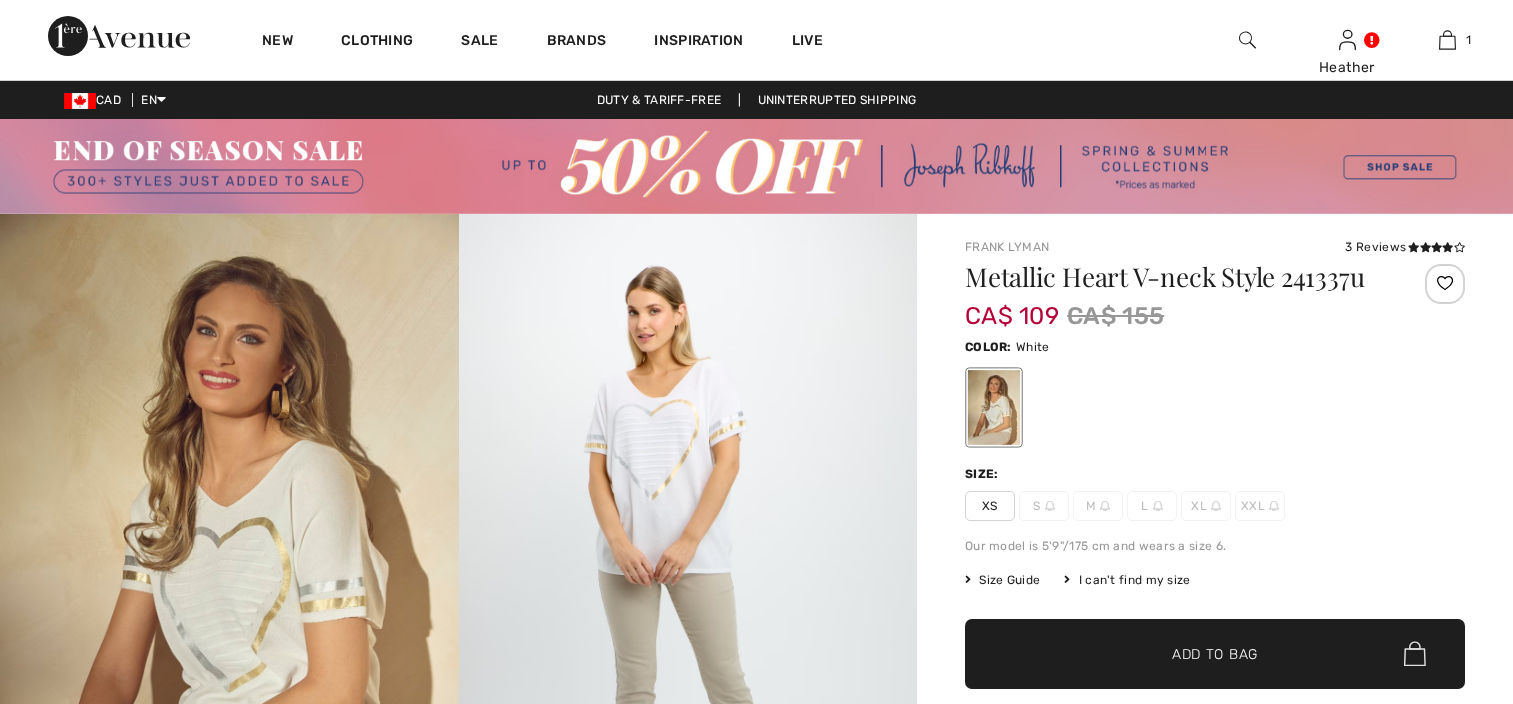 scroll, scrollTop: 0, scrollLeft: 0, axis: both 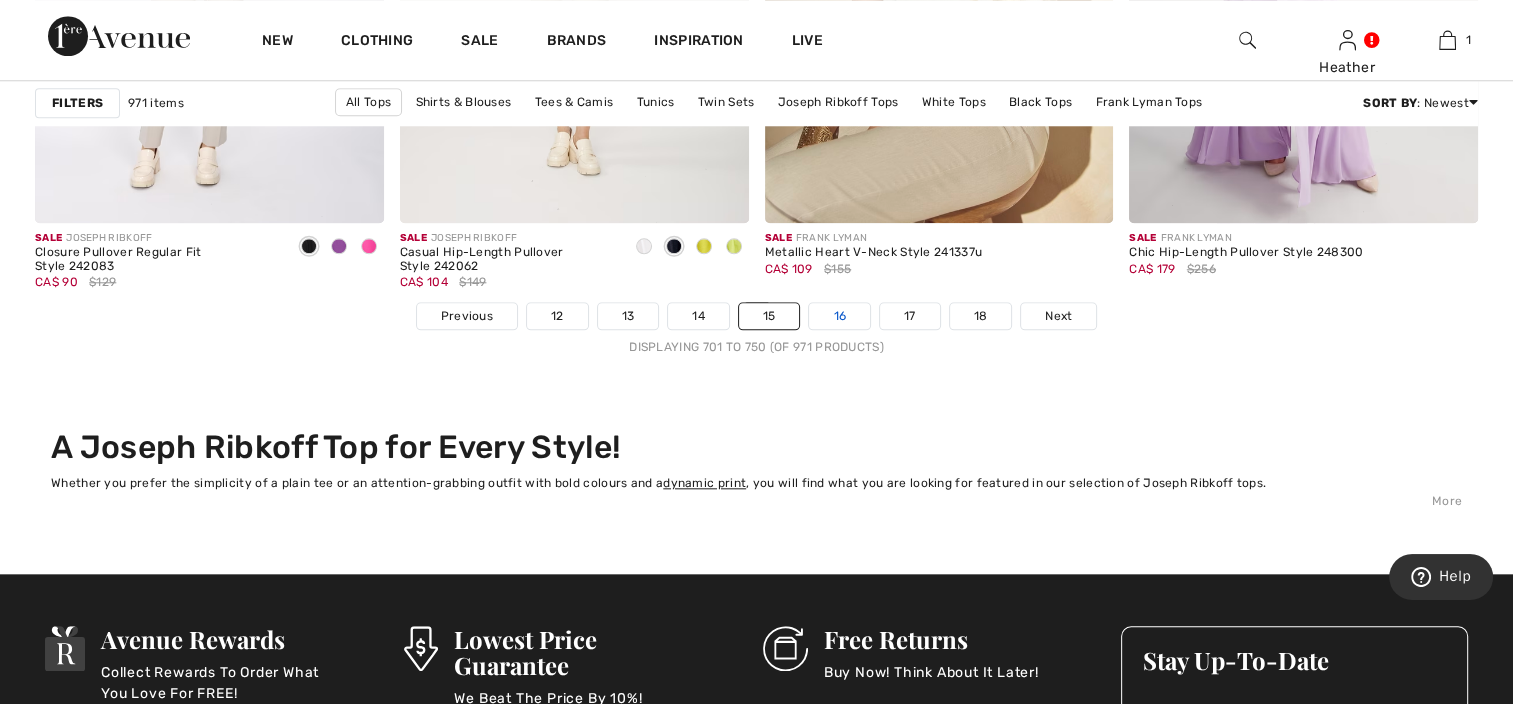click on "16" at bounding box center [839, 316] 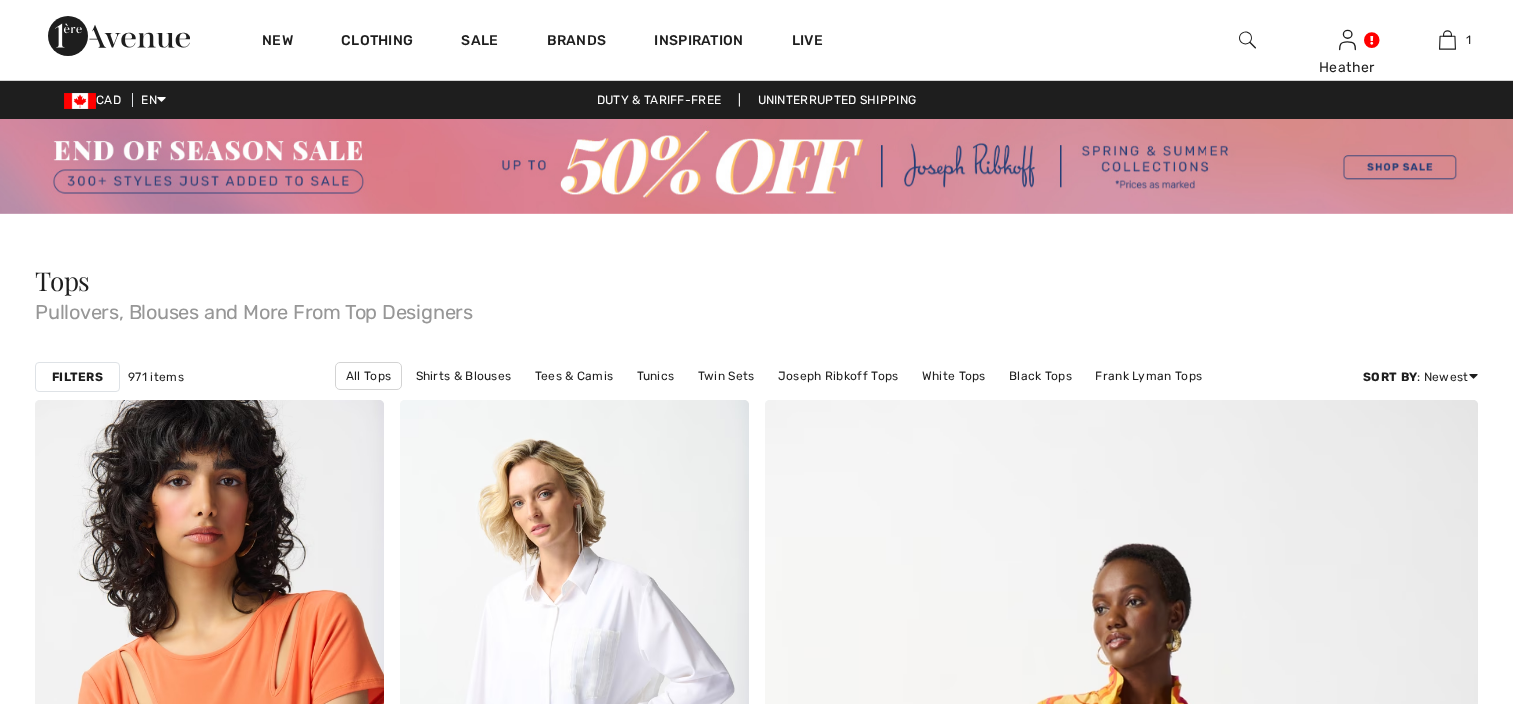scroll, scrollTop: 0, scrollLeft: 0, axis: both 